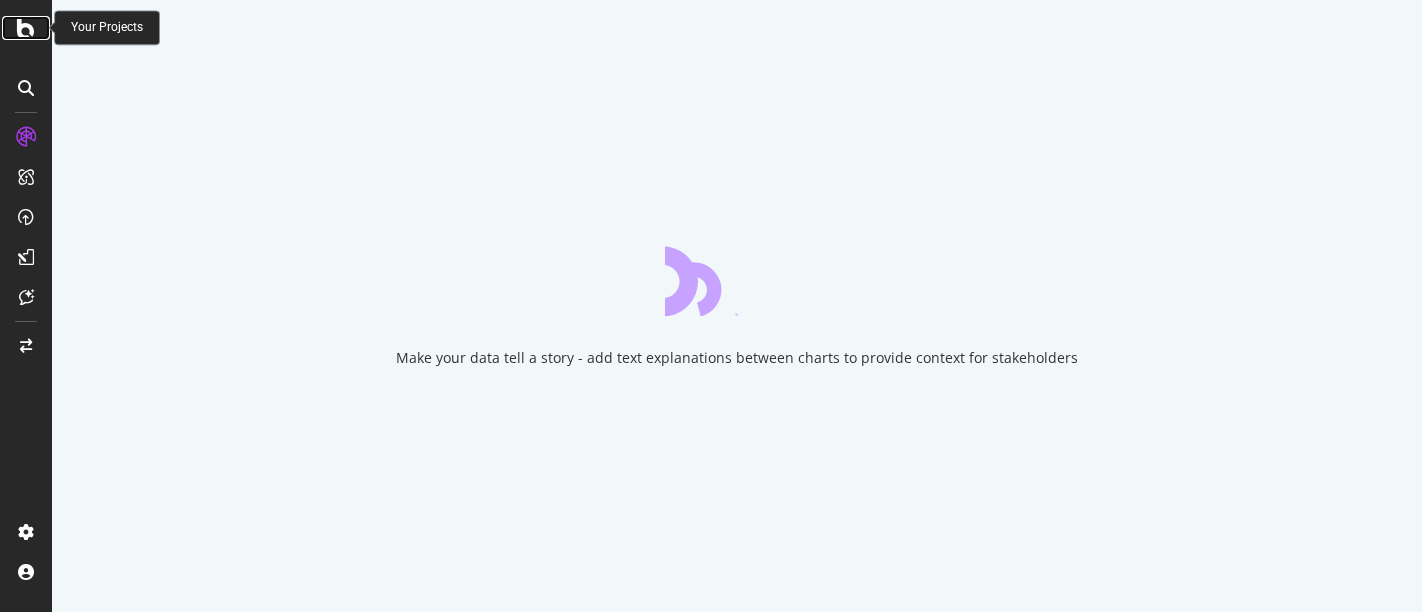 scroll, scrollTop: 0, scrollLeft: 0, axis: both 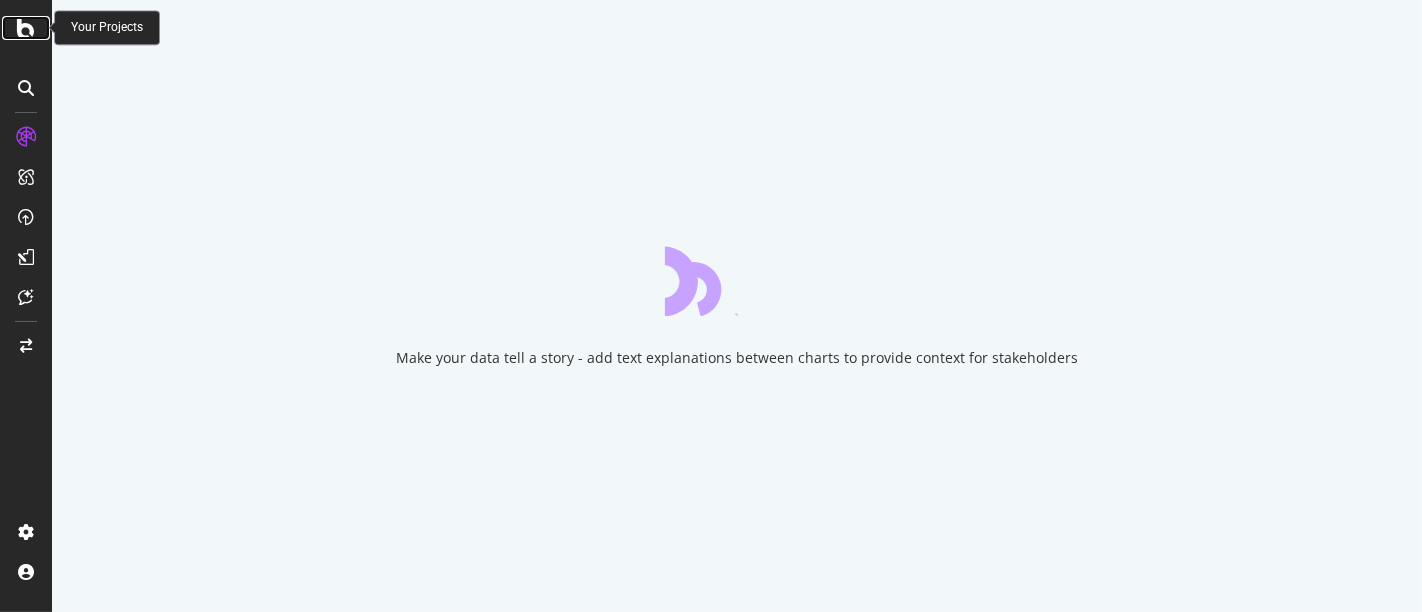 click at bounding box center [26, 28] 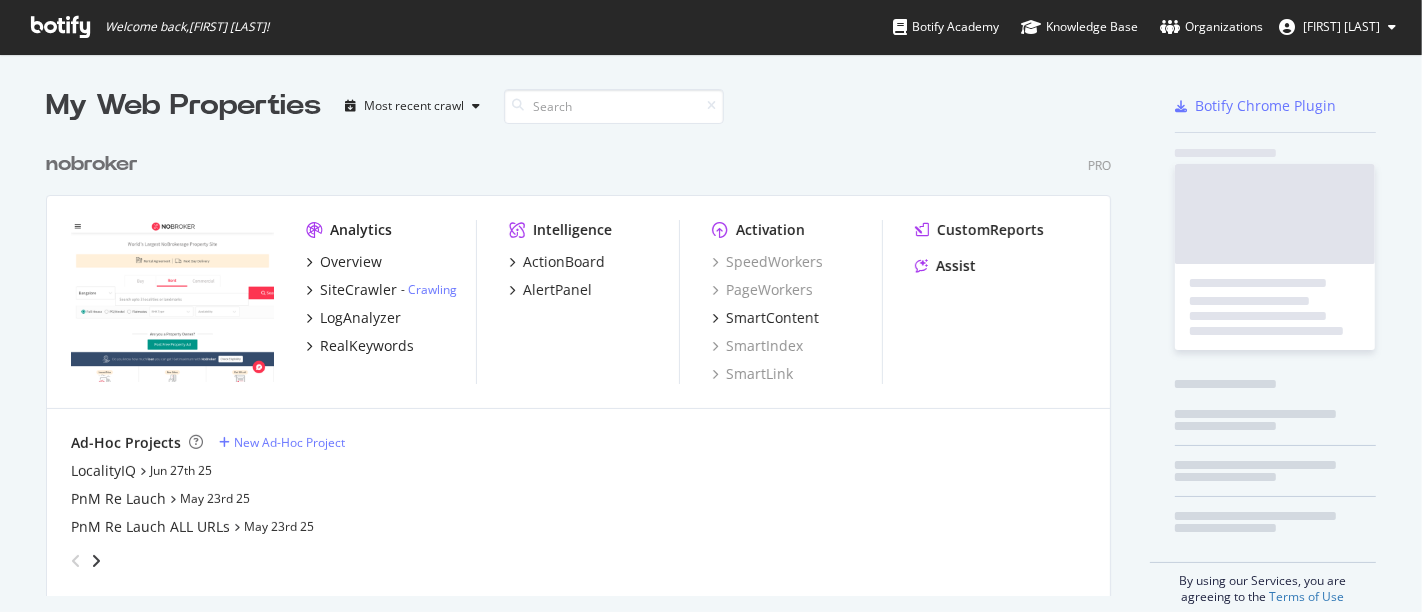 scroll, scrollTop: 18, scrollLeft: 18, axis: both 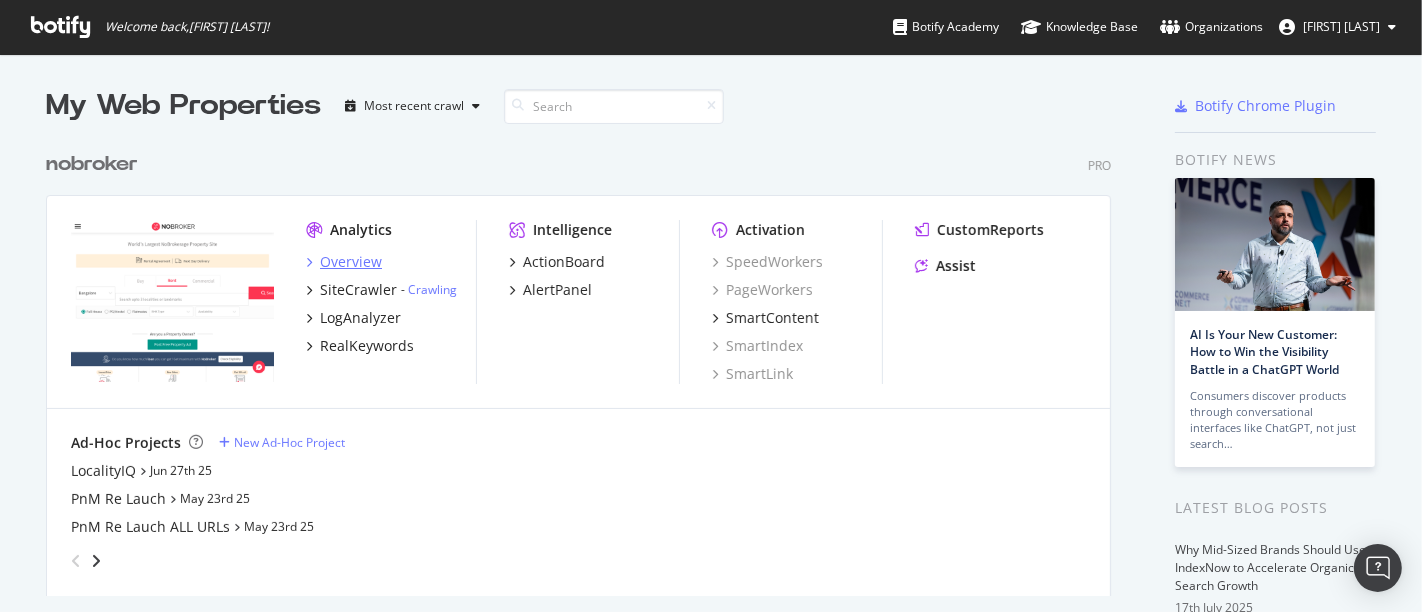 click on "Overview" at bounding box center (351, 262) 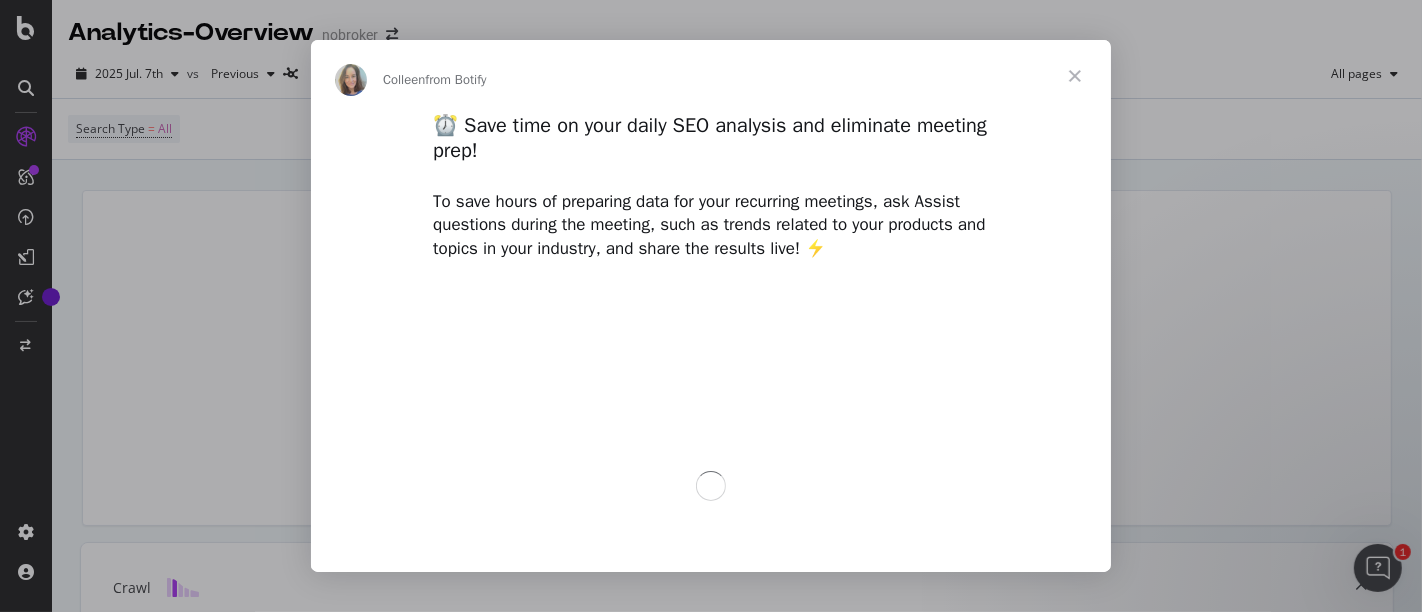scroll, scrollTop: 0, scrollLeft: 0, axis: both 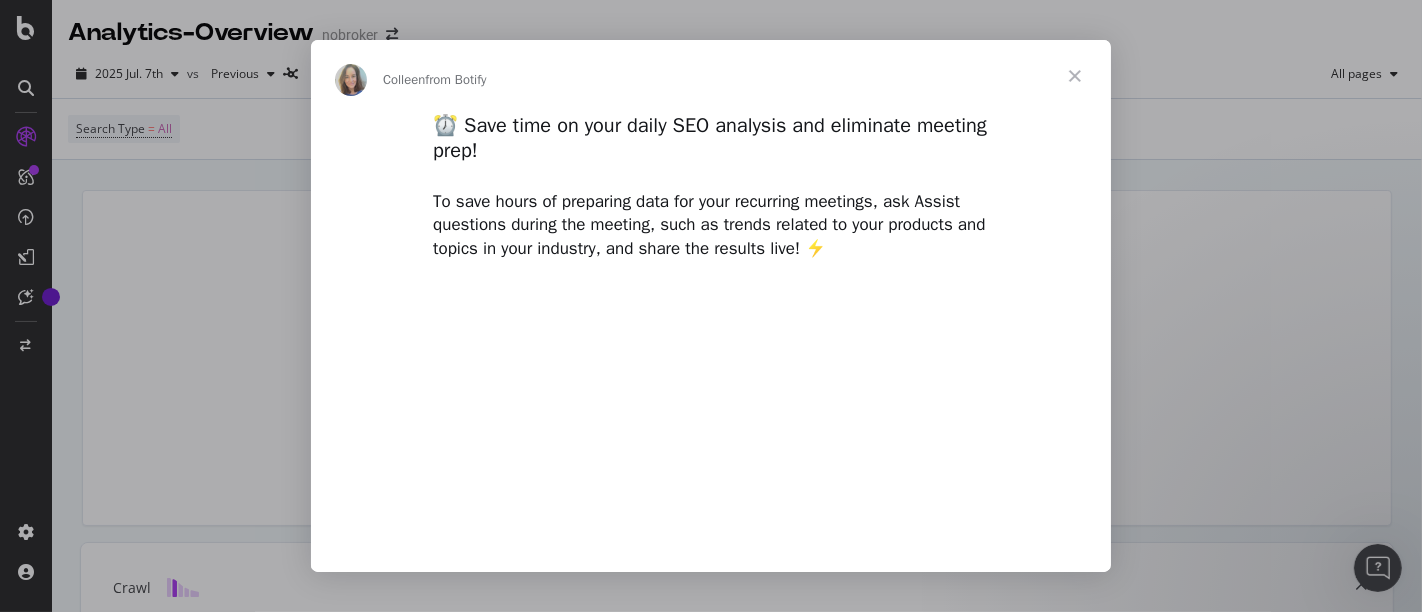 type on "101889" 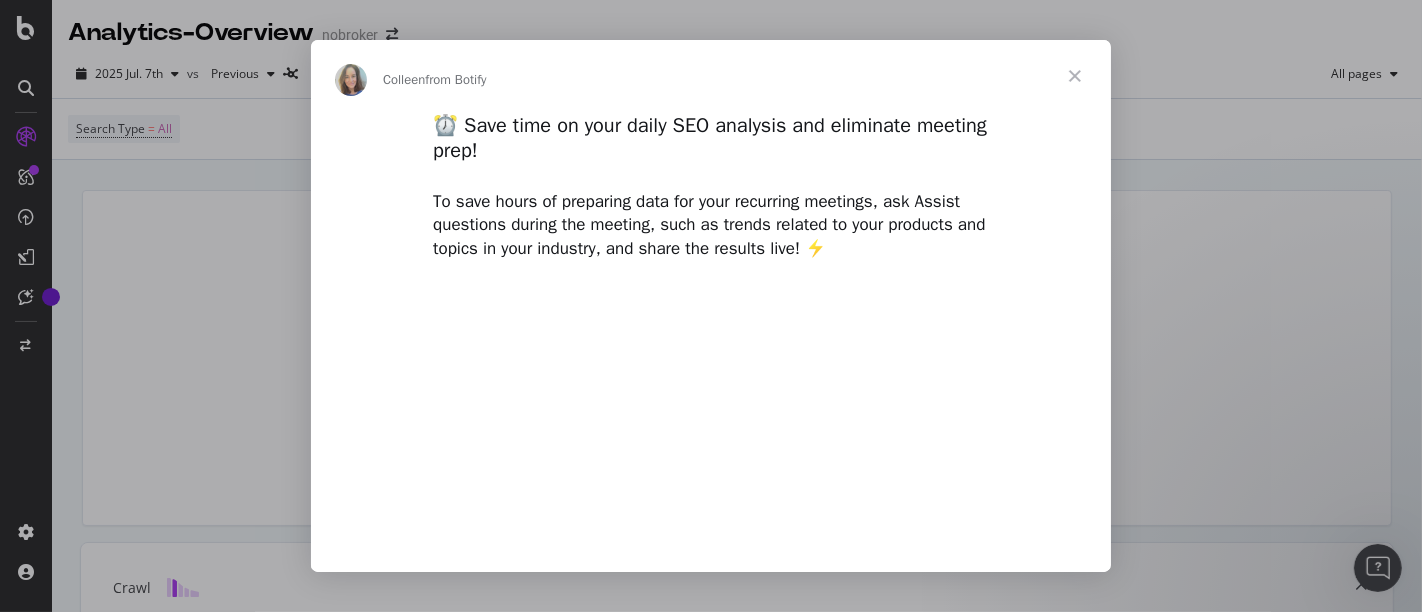click at bounding box center (1075, 76) 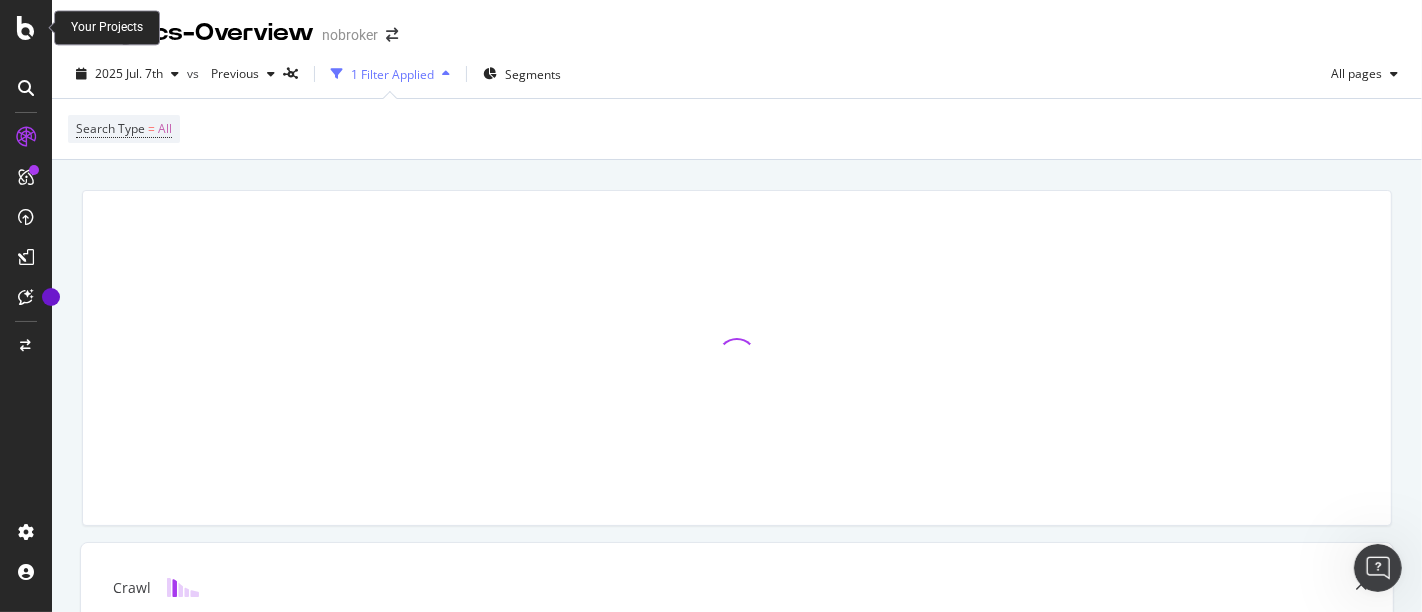 click at bounding box center (26, 28) 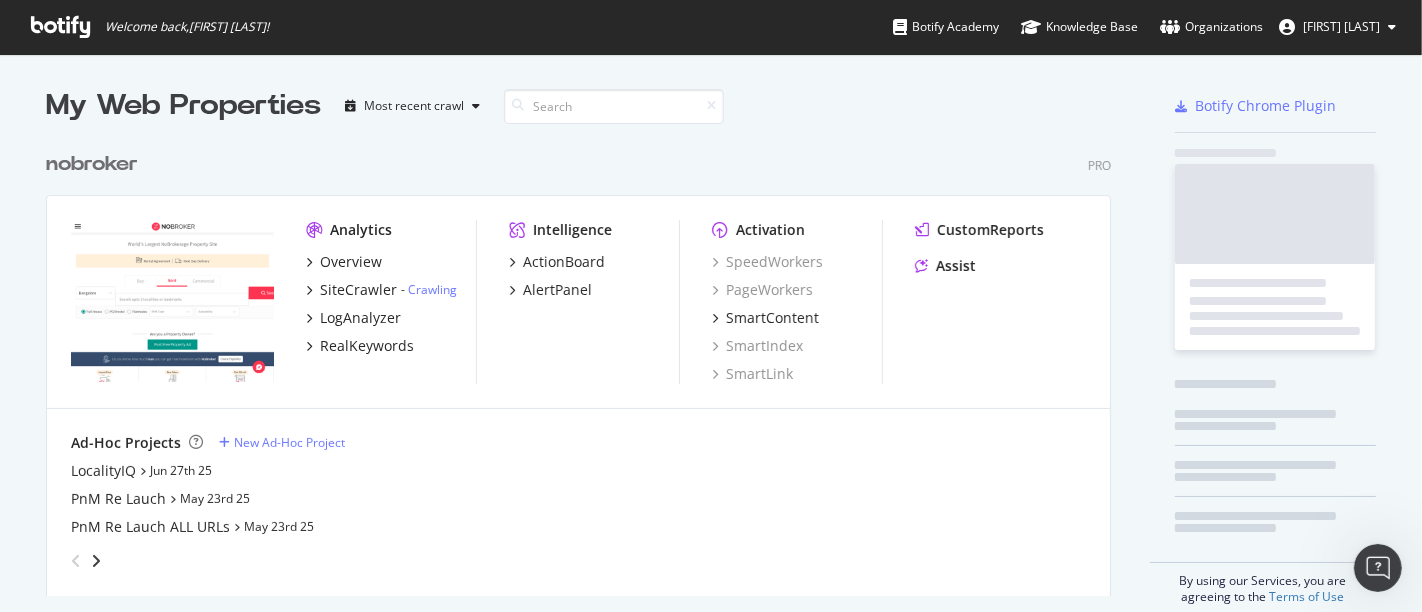 scroll, scrollTop: 18, scrollLeft: 18, axis: both 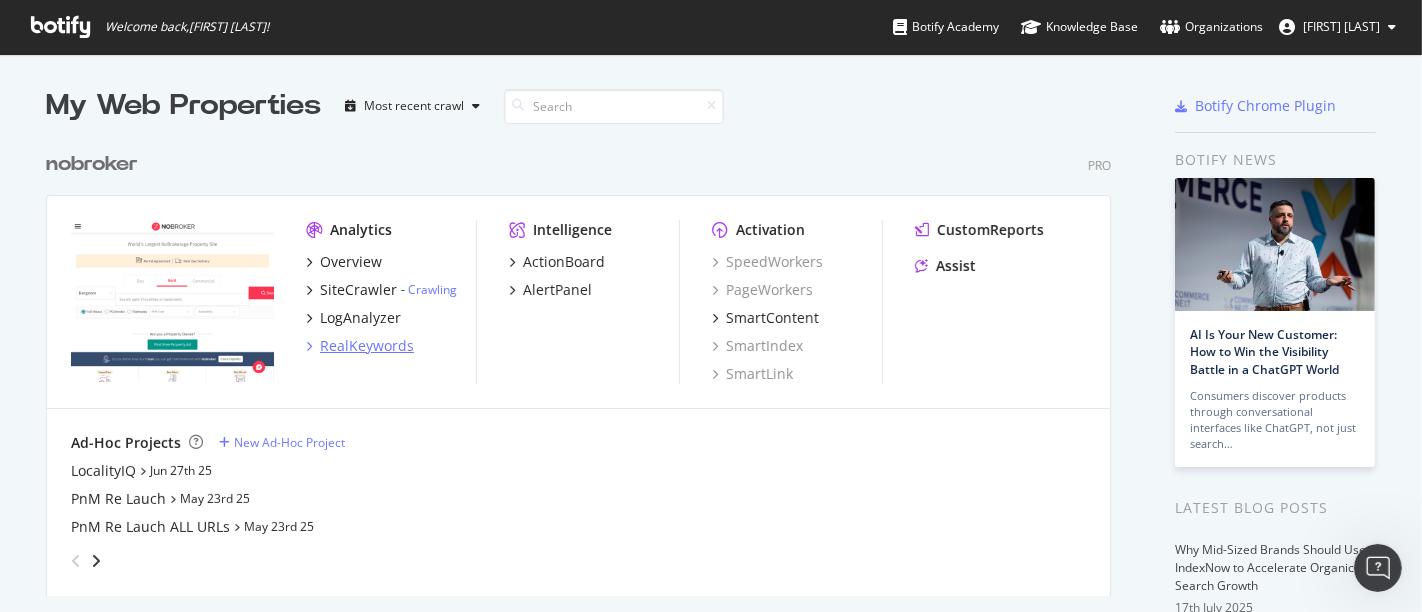 click on "RealKeywords" at bounding box center (367, 346) 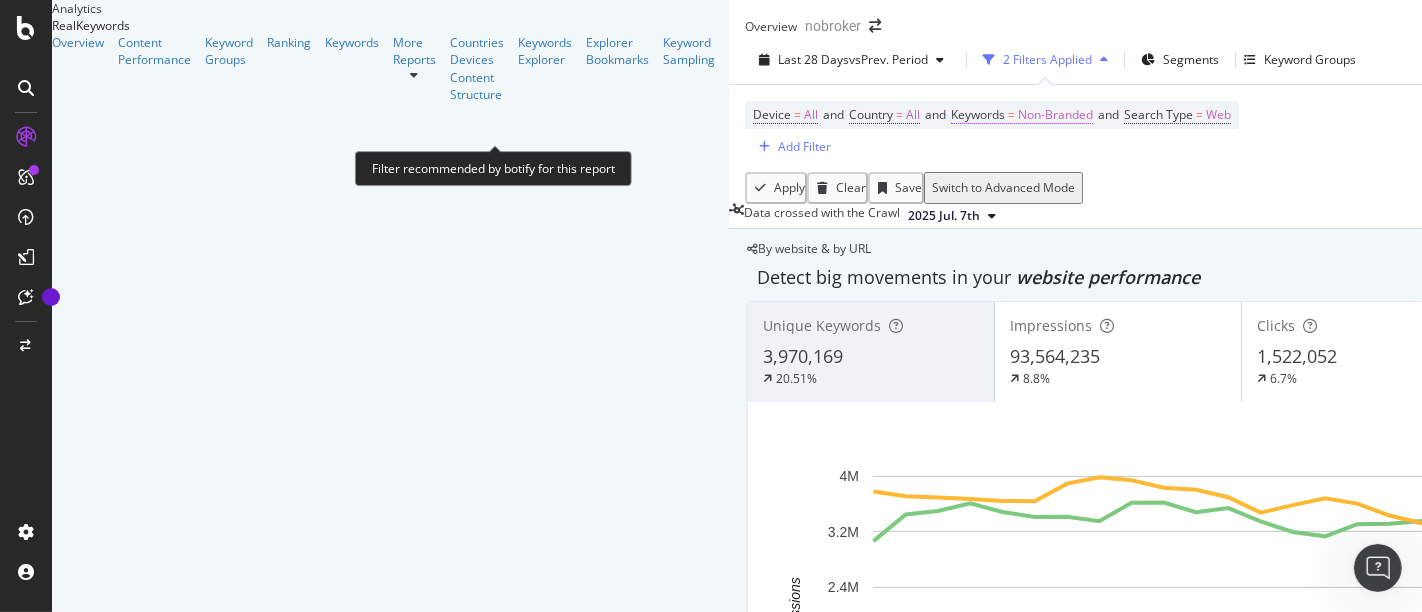 click on "Non-Branded" at bounding box center [1055, 115] 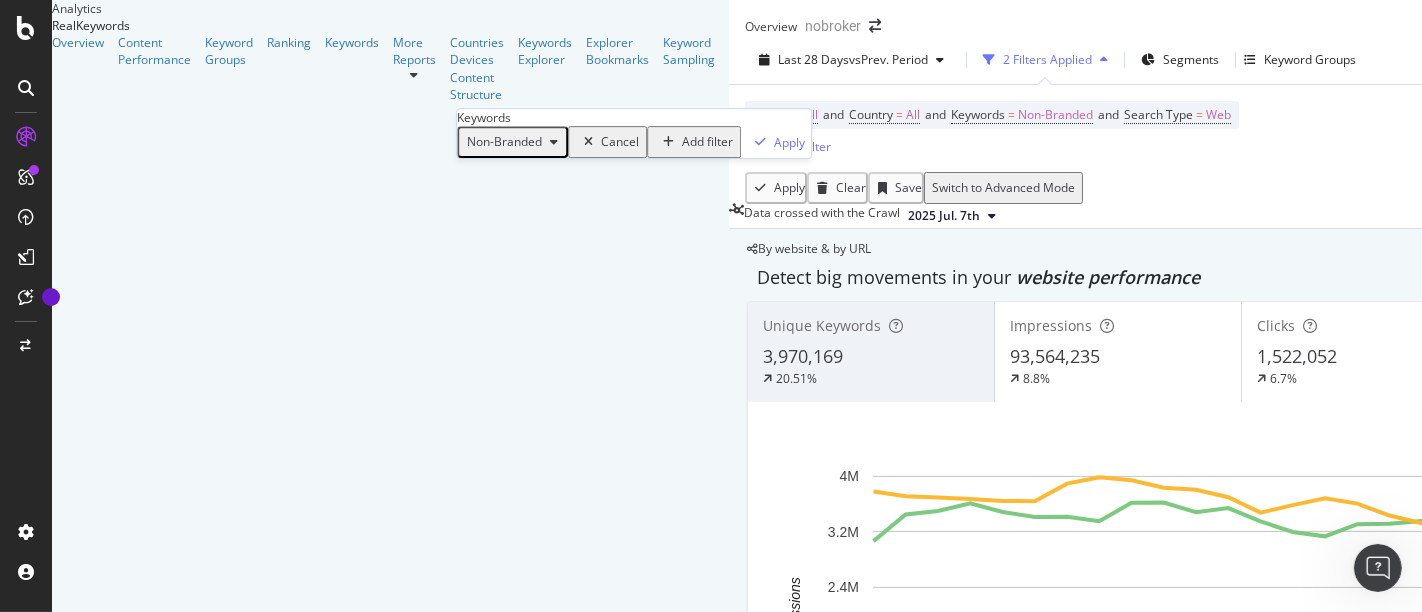 click on "Non-Branded" at bounding box center (500, 141) 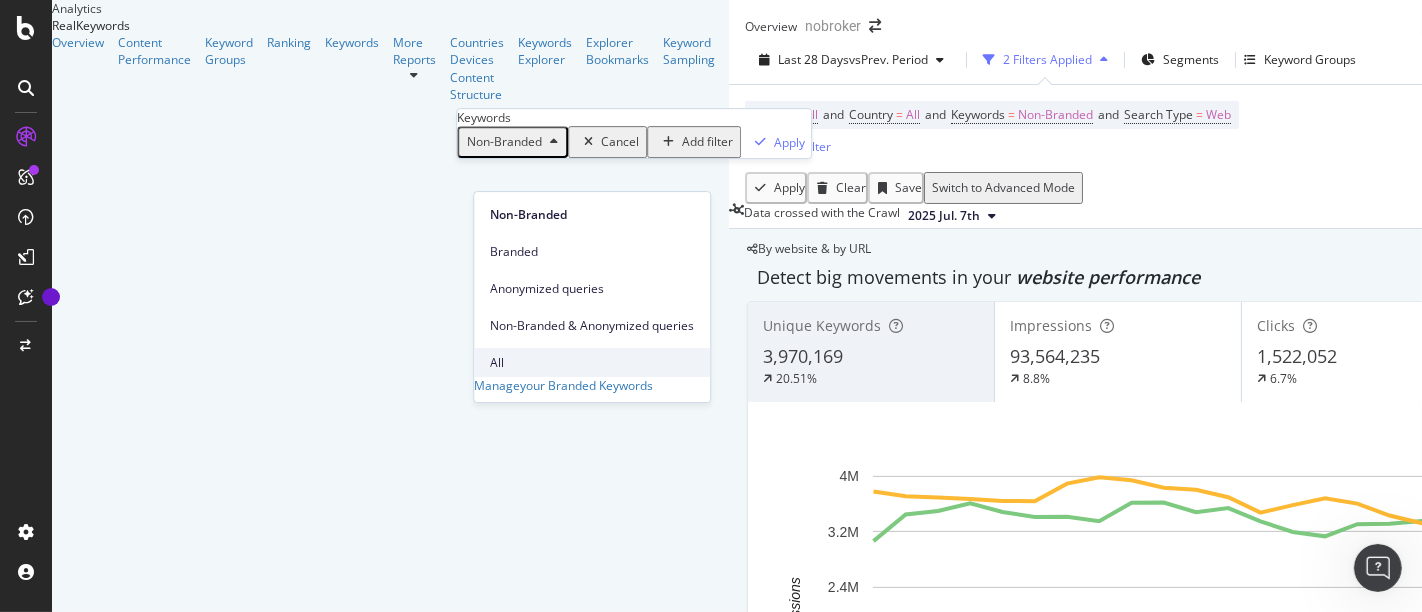 click on "All" at bounding box center [592, 362] 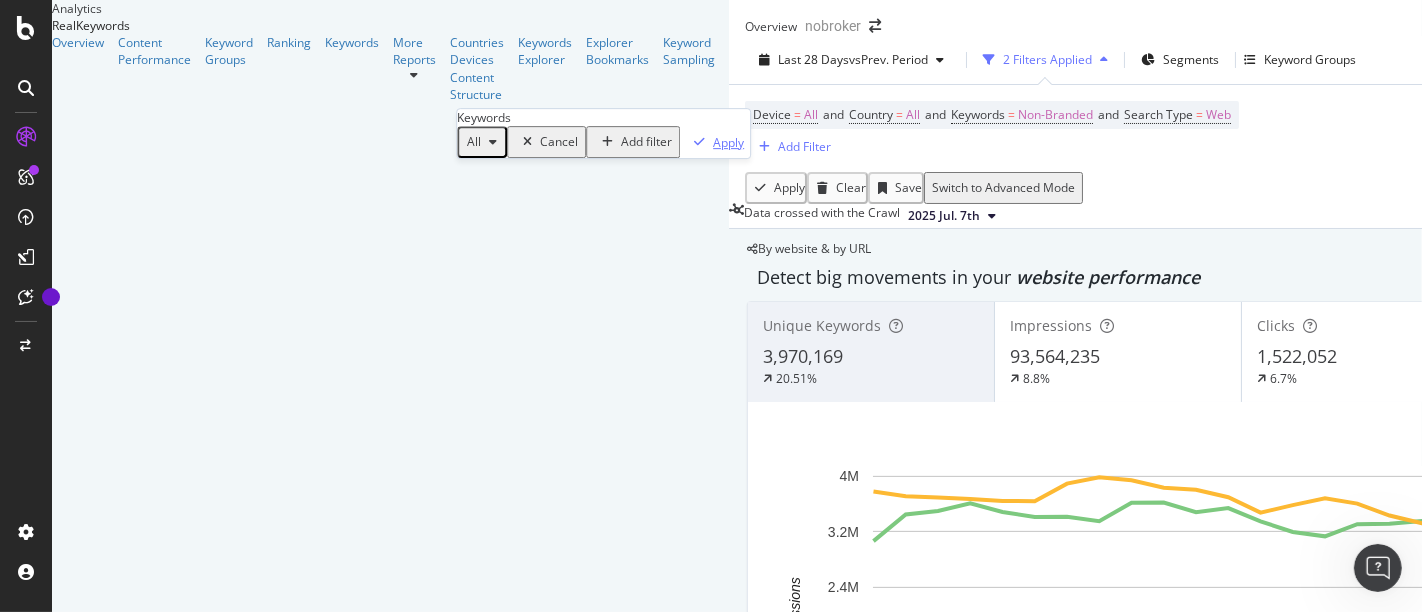 click on "Apply" at bounding box center [728, 142] 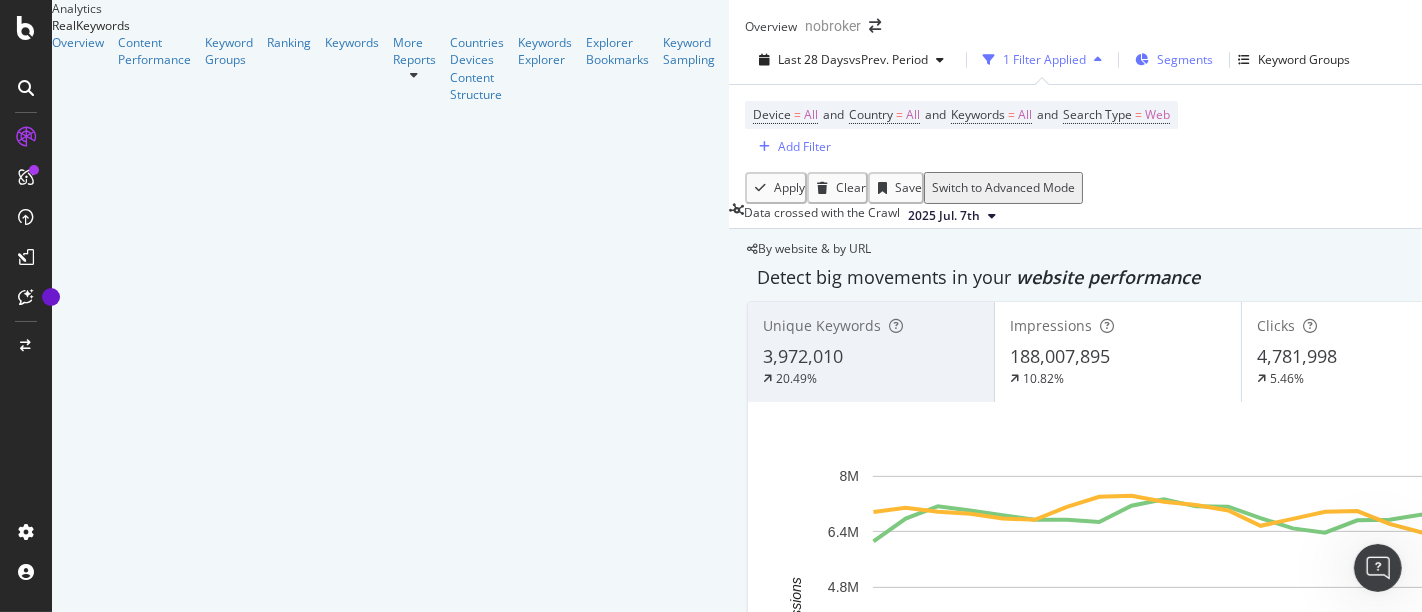 click on "Segments" at bounding box center [1185, 59] 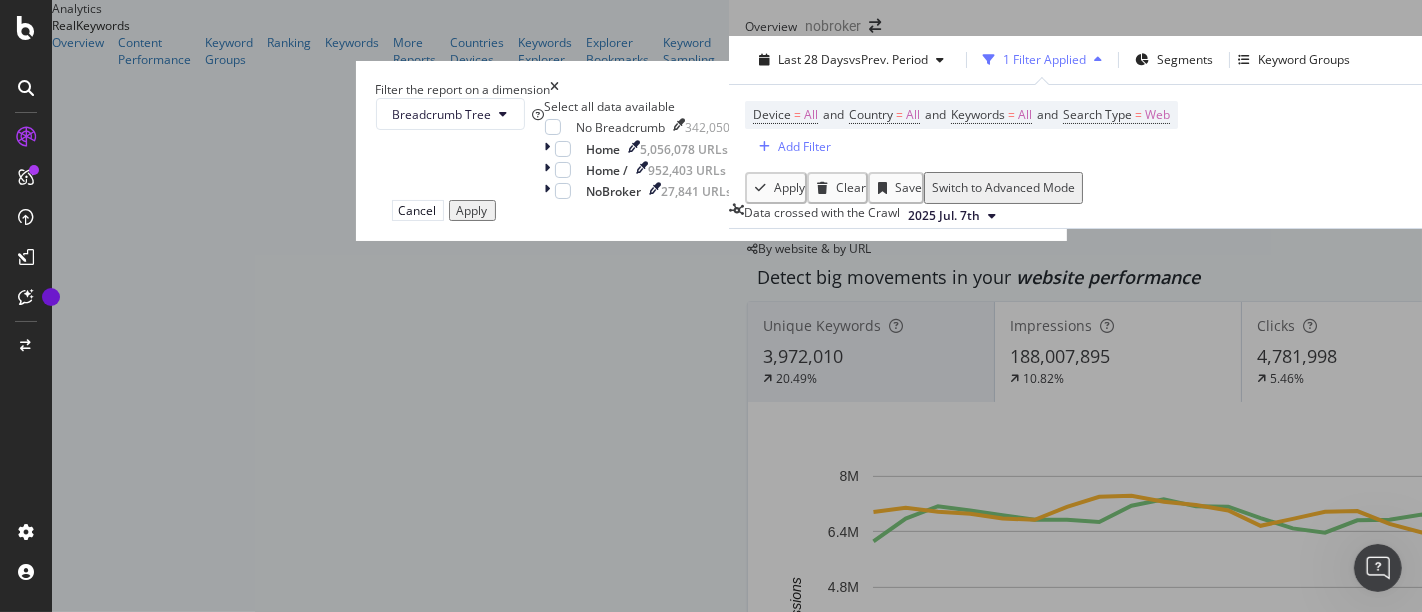 click at bounding box center (555, 89) 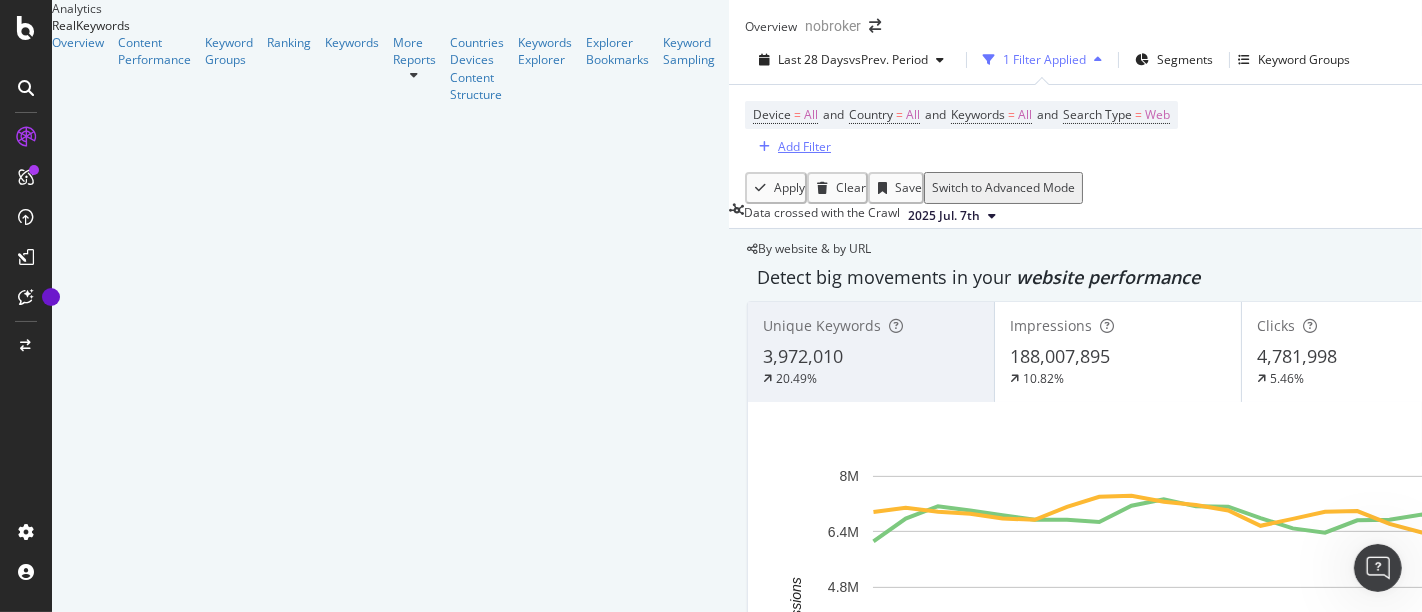 click on "Add Filter" at bounding box center (804, 146) 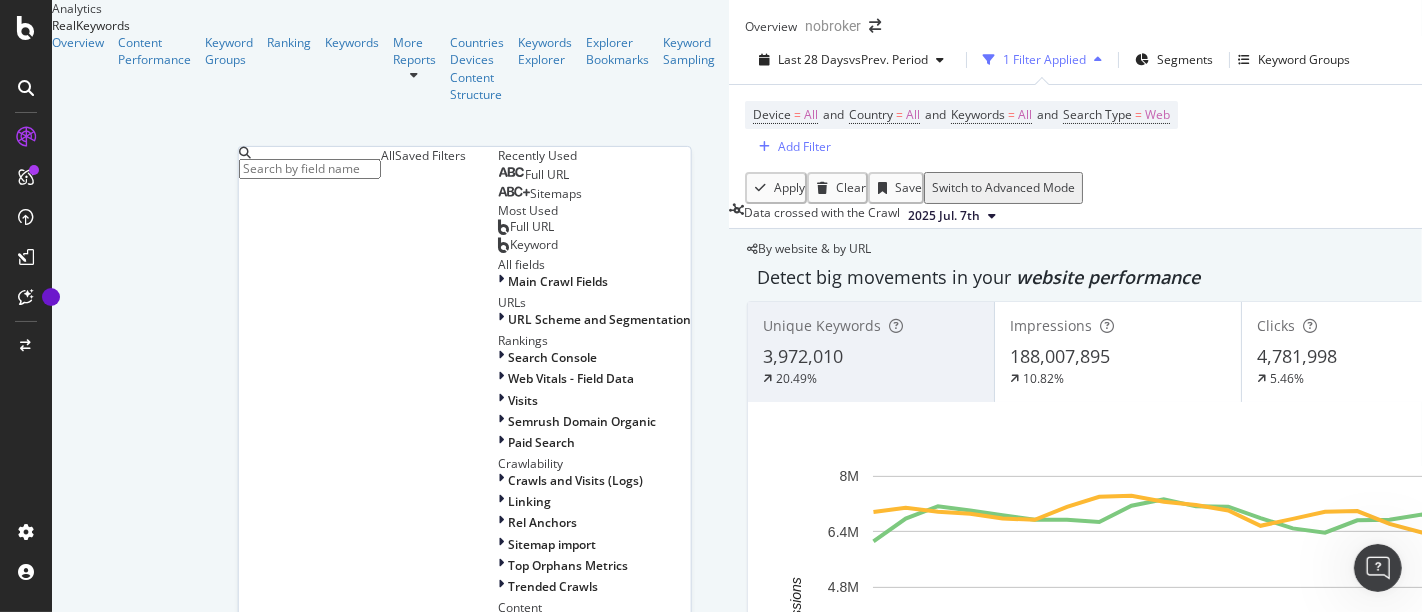 click on "Full URL" at bounding box center [533, 175] 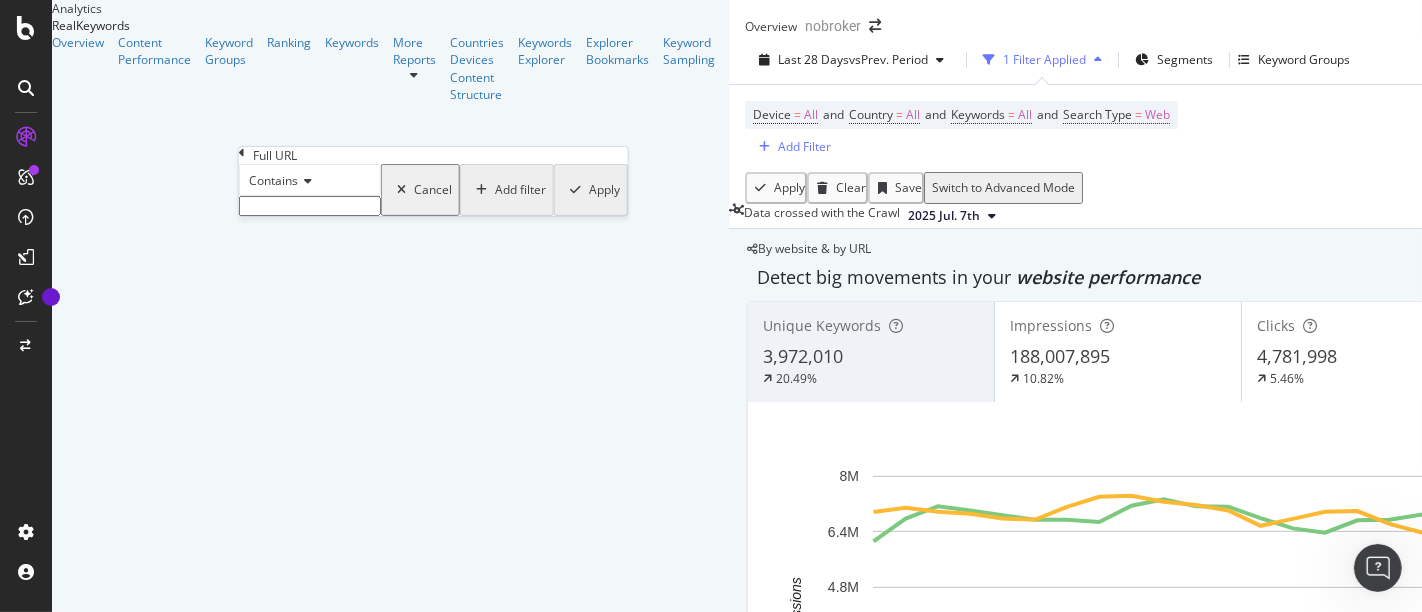 click at bounding box center [310, 206] 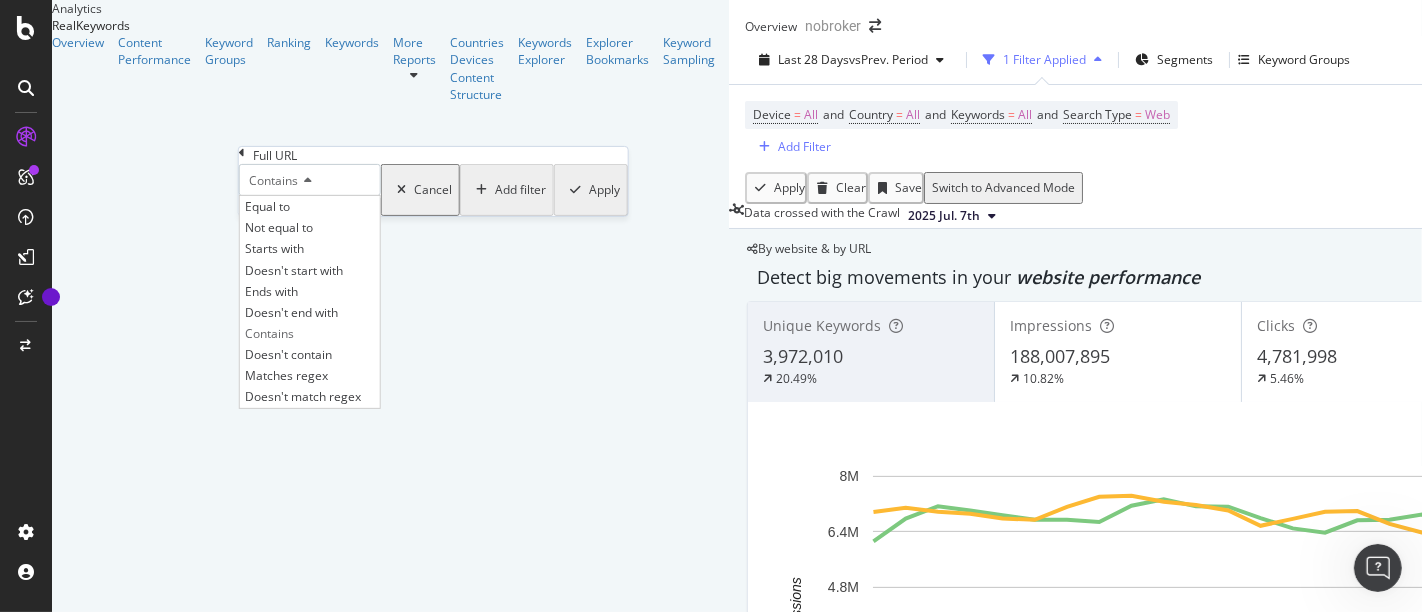 click on "Contains" at bounding box center (310, 180) 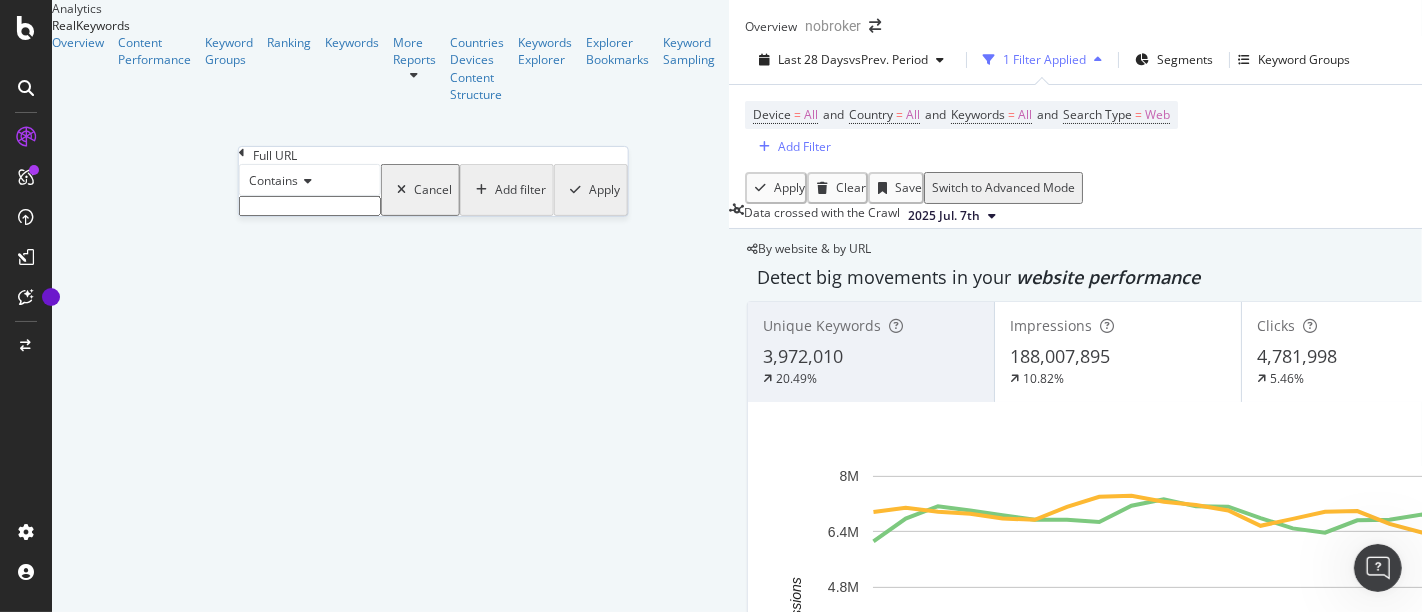 click at bounding box center (310, 206) 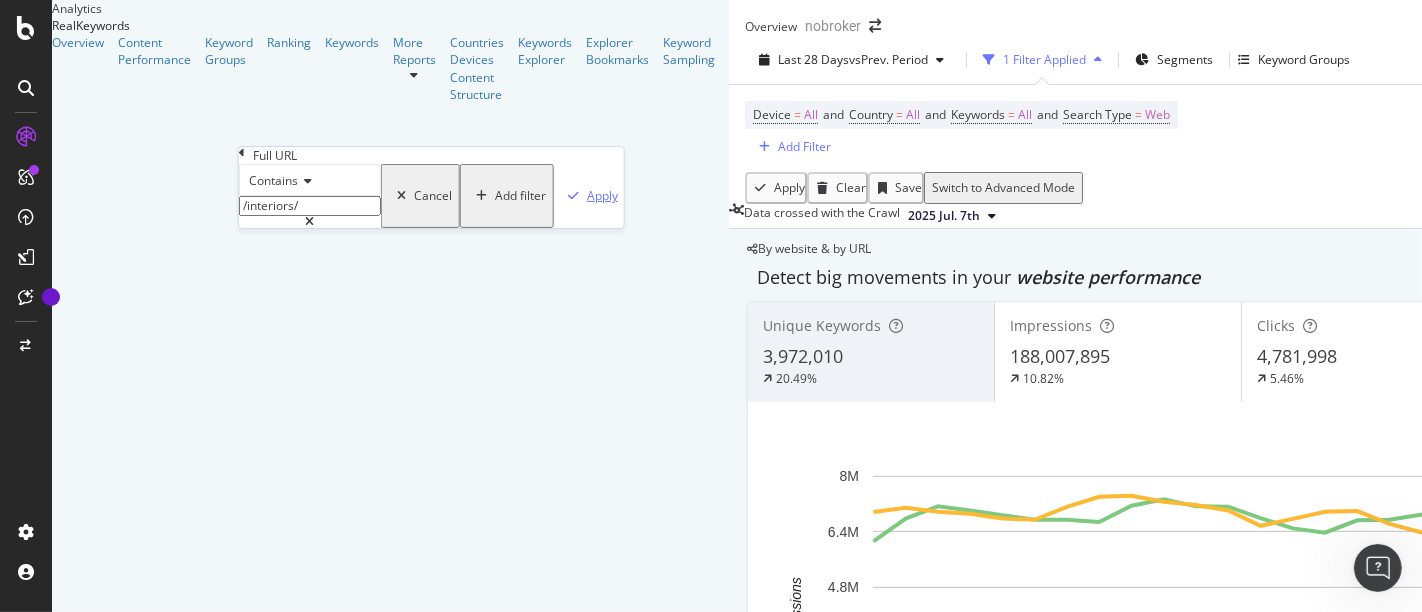 type on "/interiors/" 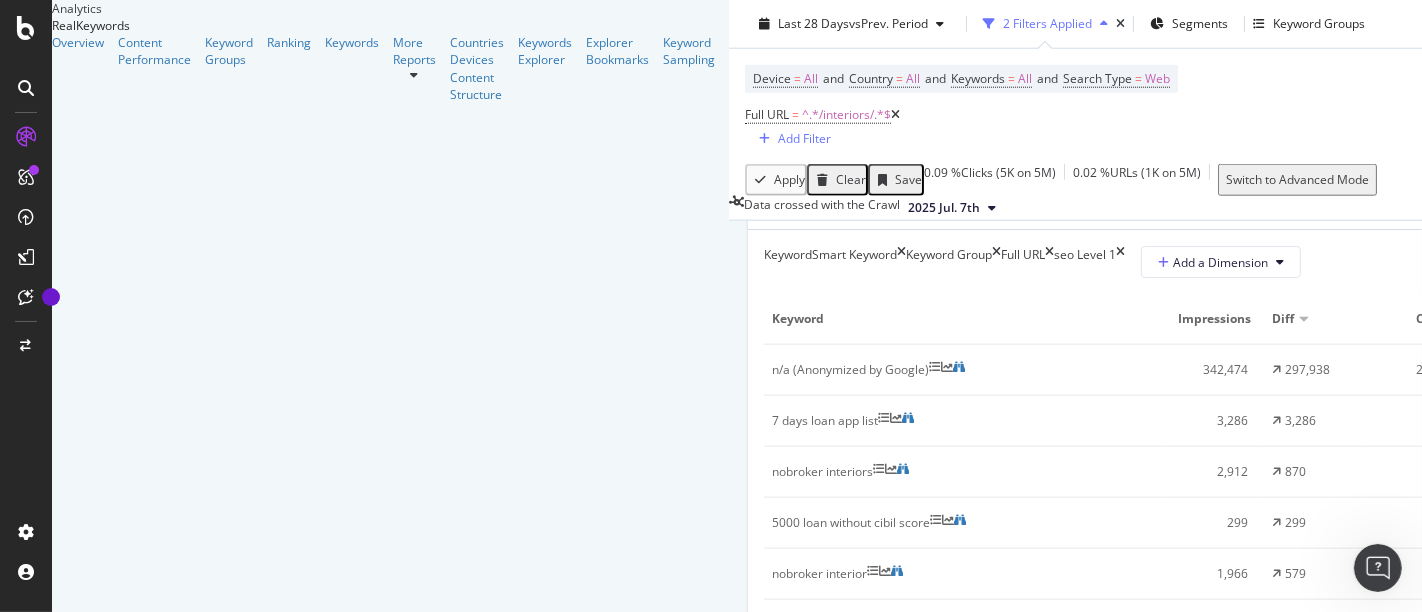 scroll, scrollTop: 1617, scrollLeft: 0, axis: vertical 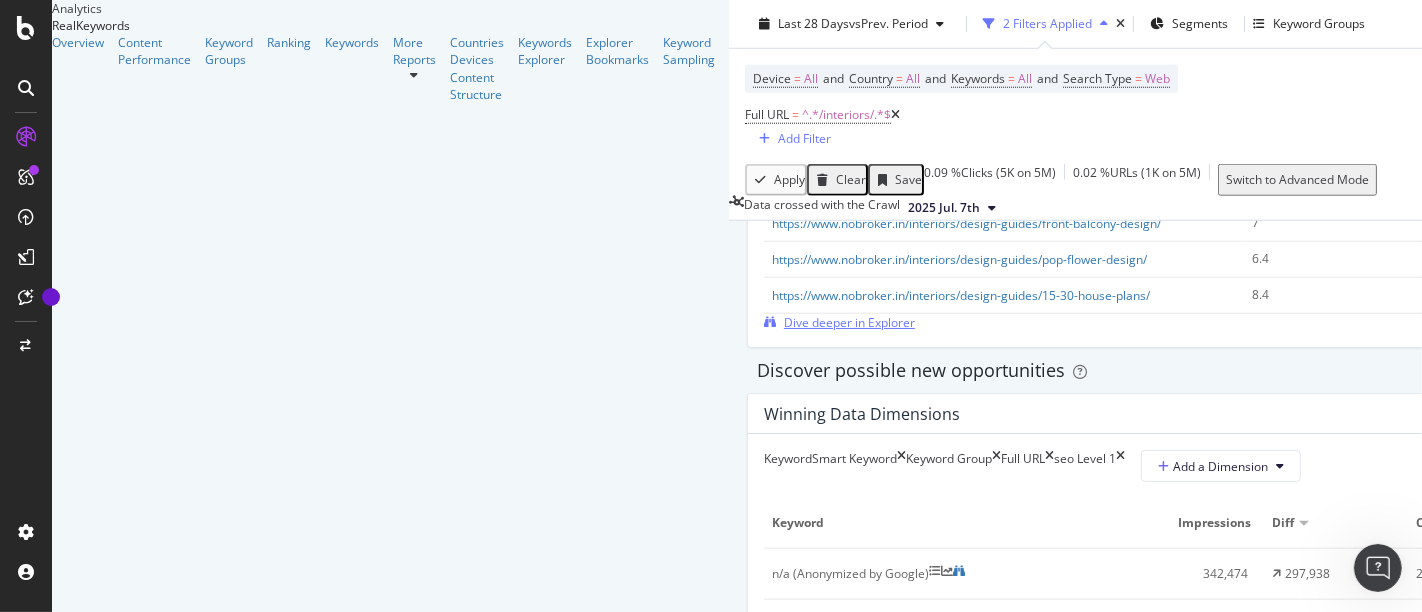 click on "Dive deeper in Explorer" at bounding box center (849, 322) 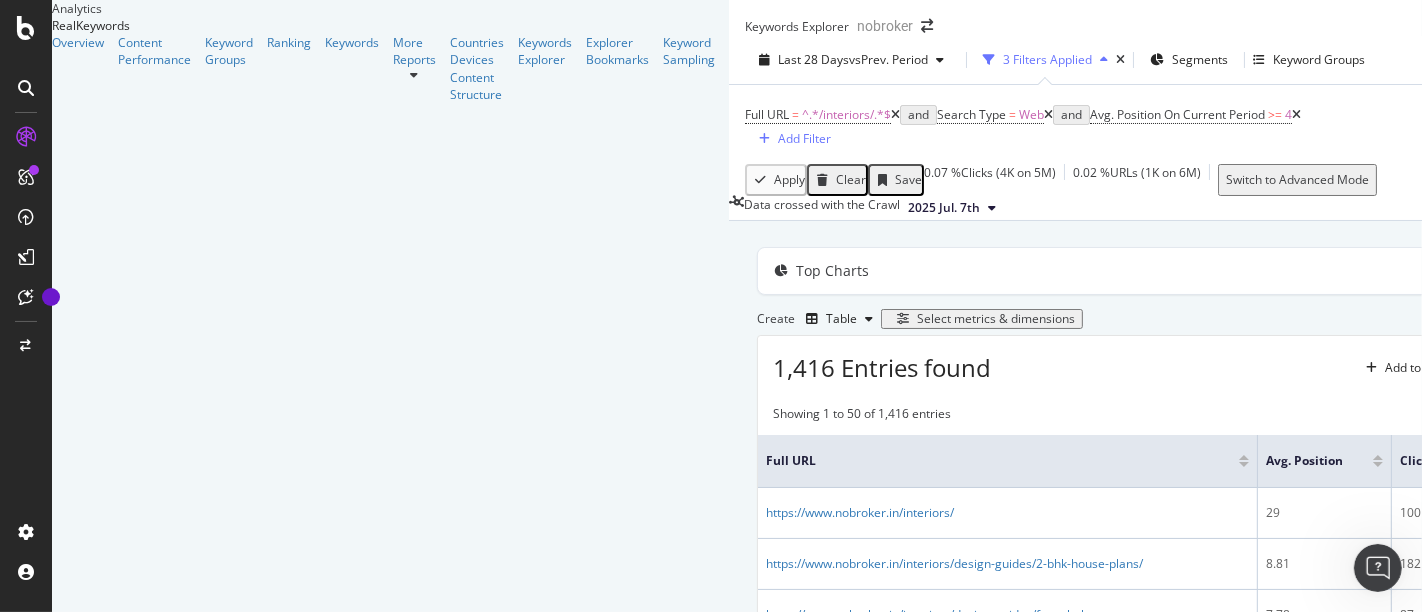 click at bounding box center [1296, 115] 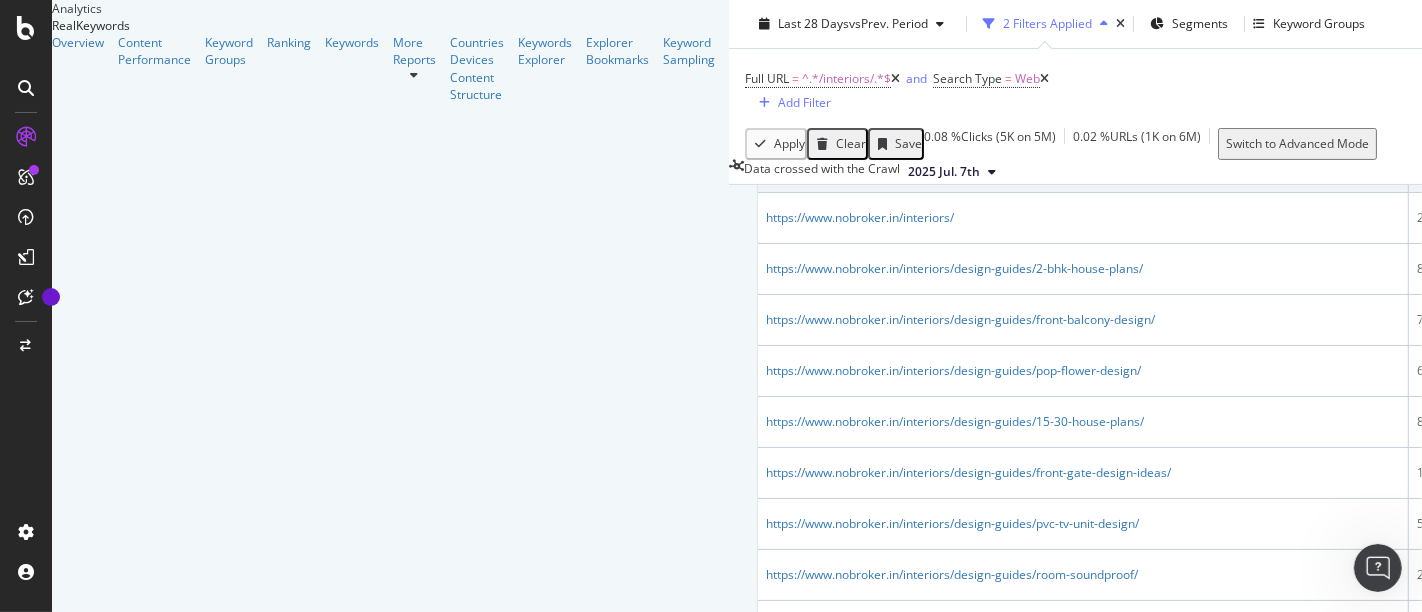 scroll, scrollTop: 0, scrollLeft: 0, axis: both 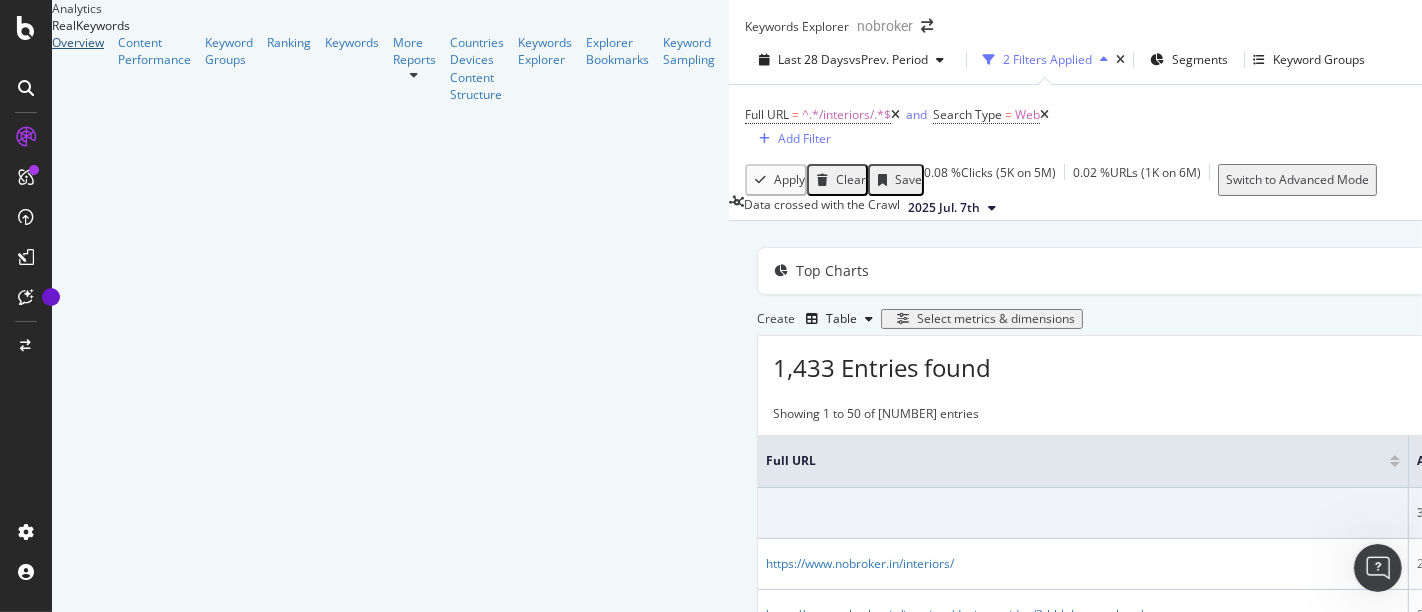 click on "Overview" at bounding box center (78, 42) 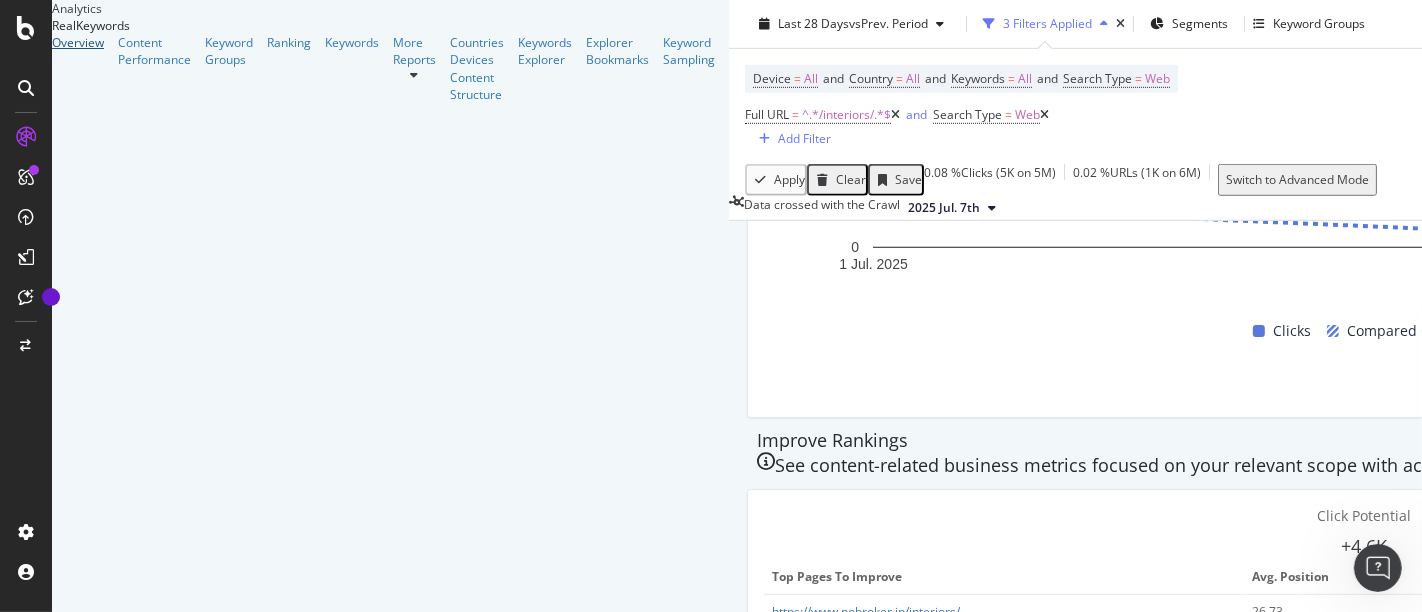 scroll, scrollTop: 1154, scrollLeft: 0, axis: vertical 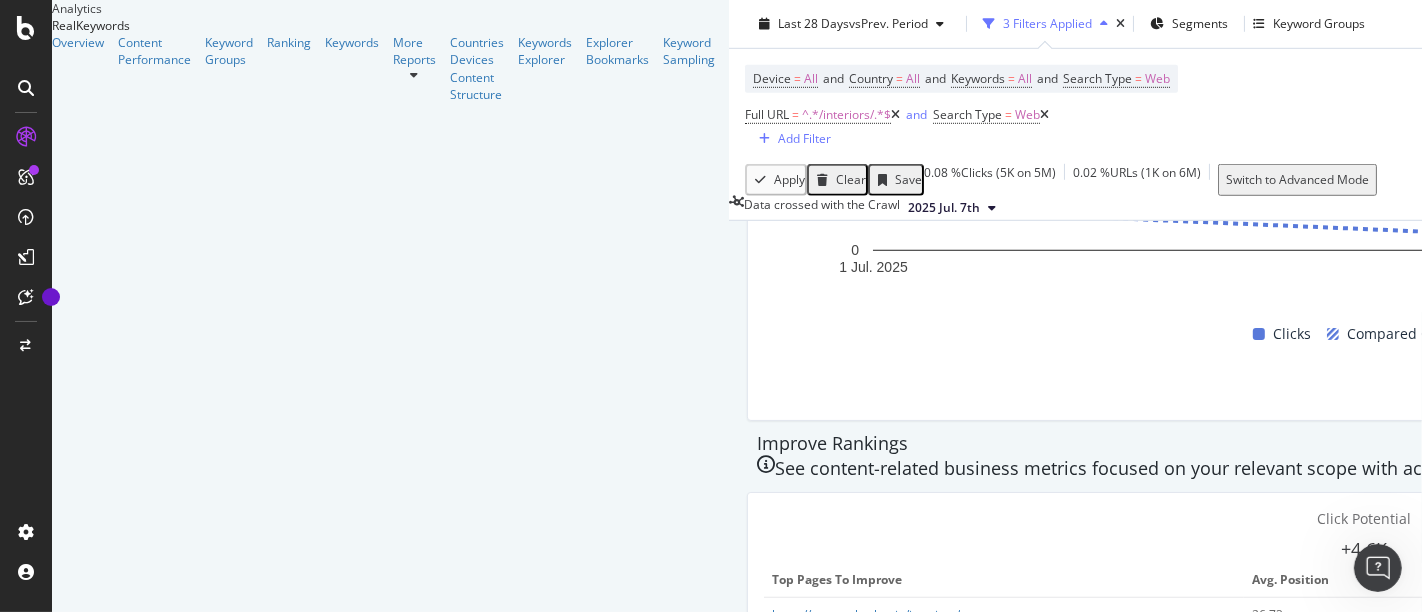 click on "Customize Chart in Explorer" at bounding box center [1886, 394] 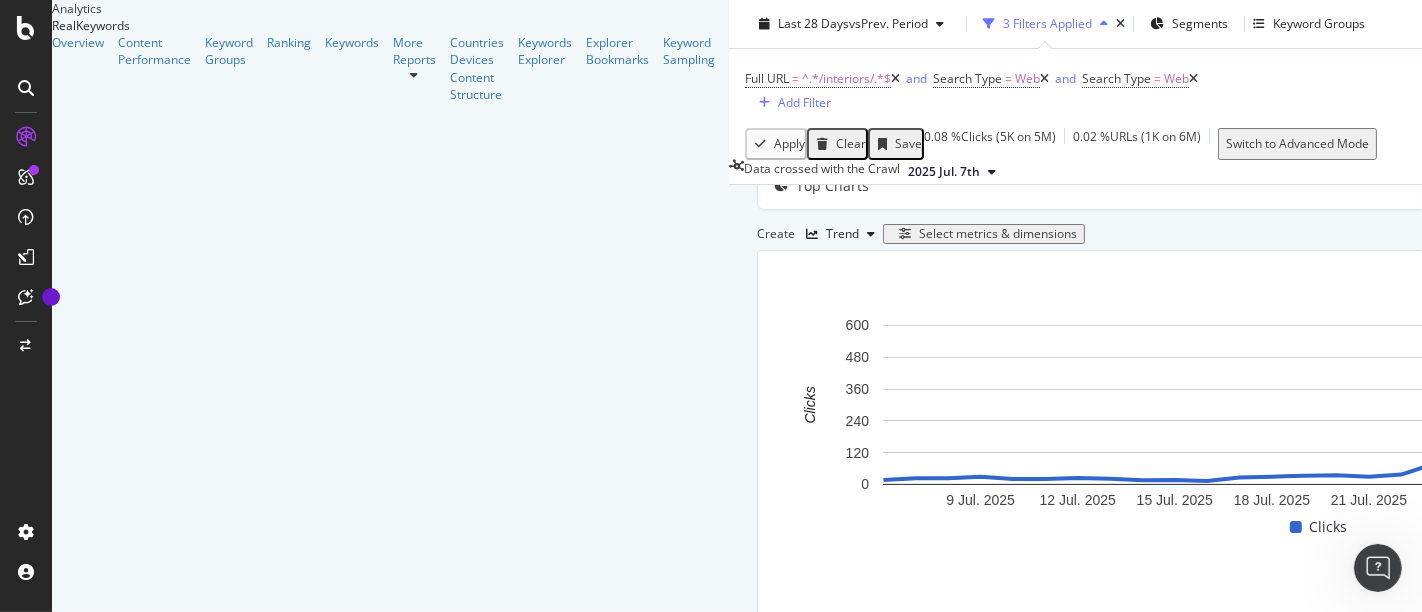 scroll, scrollTop: 79, scrollLeft: 0, axis: vertical 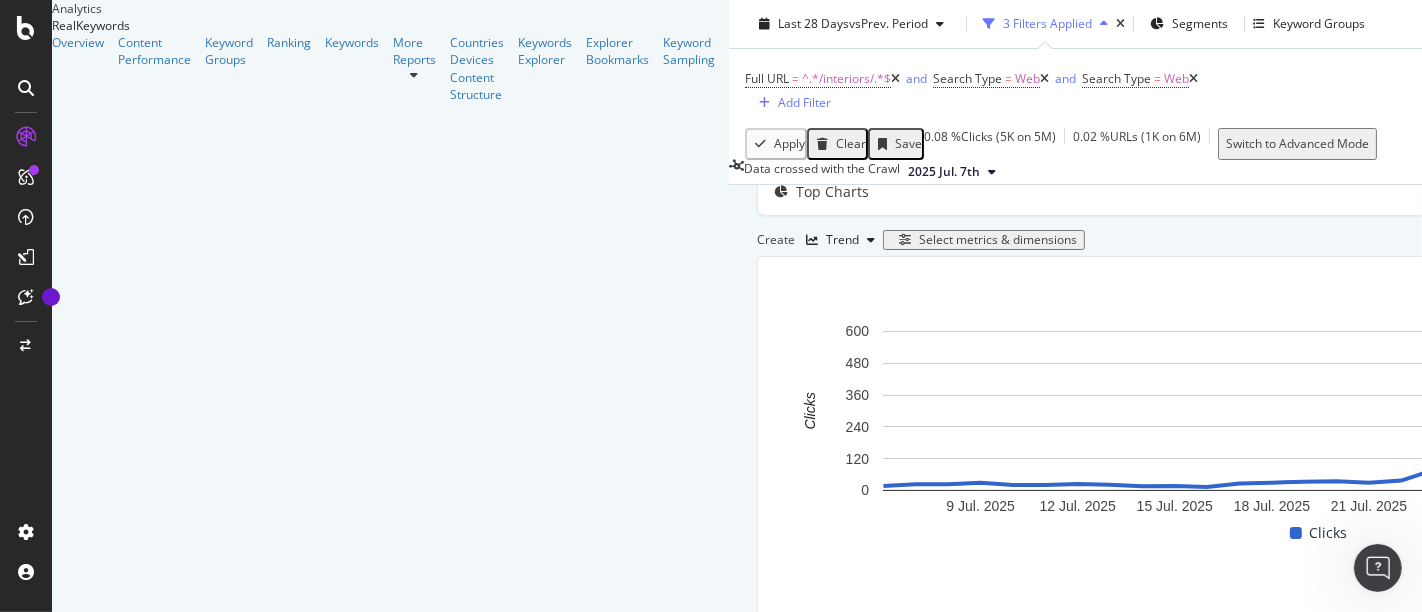 click on "Select metrics & dimensions" at bounding box center (998, 240) 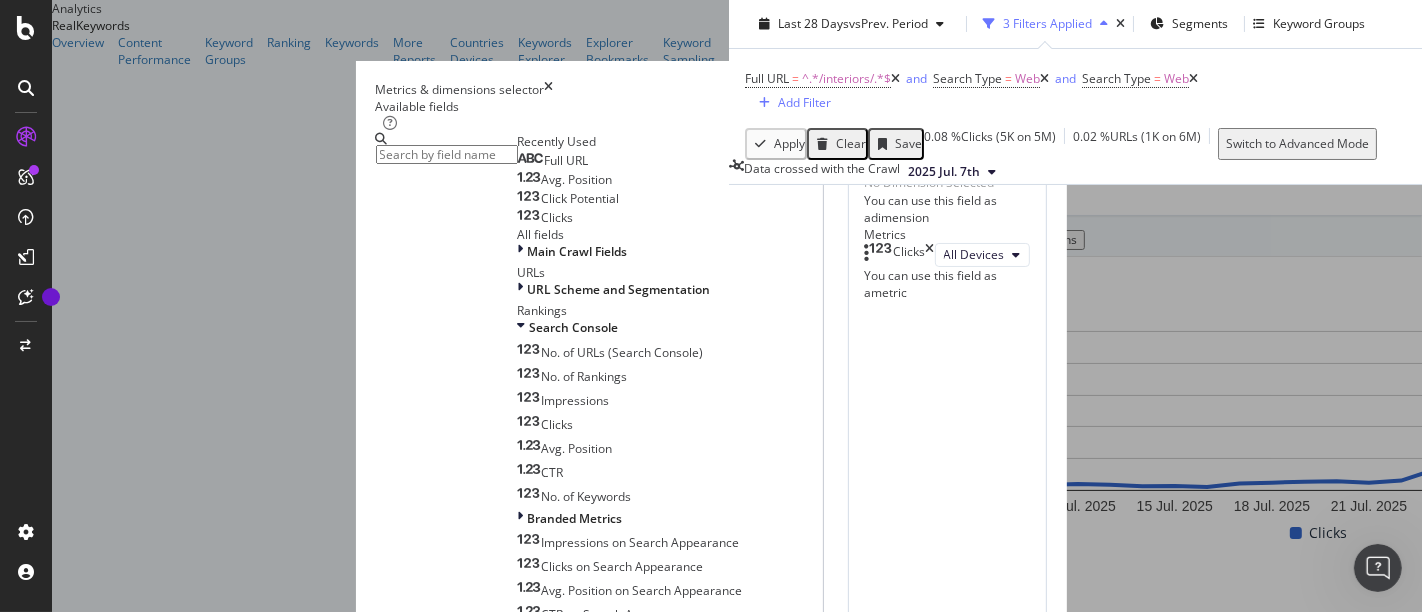 click on "Avg. Position" at bounding box center (565, 180) 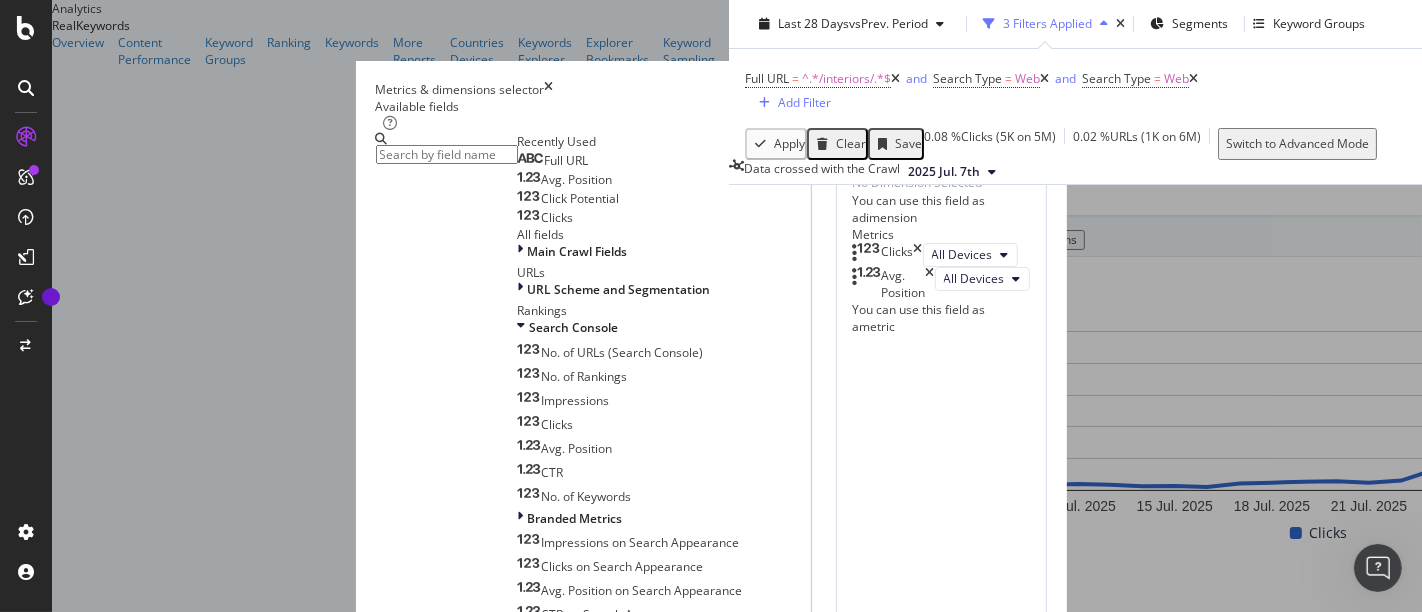 scroll, scrollTop: 250, scrollLeft: 0, axis: vertical 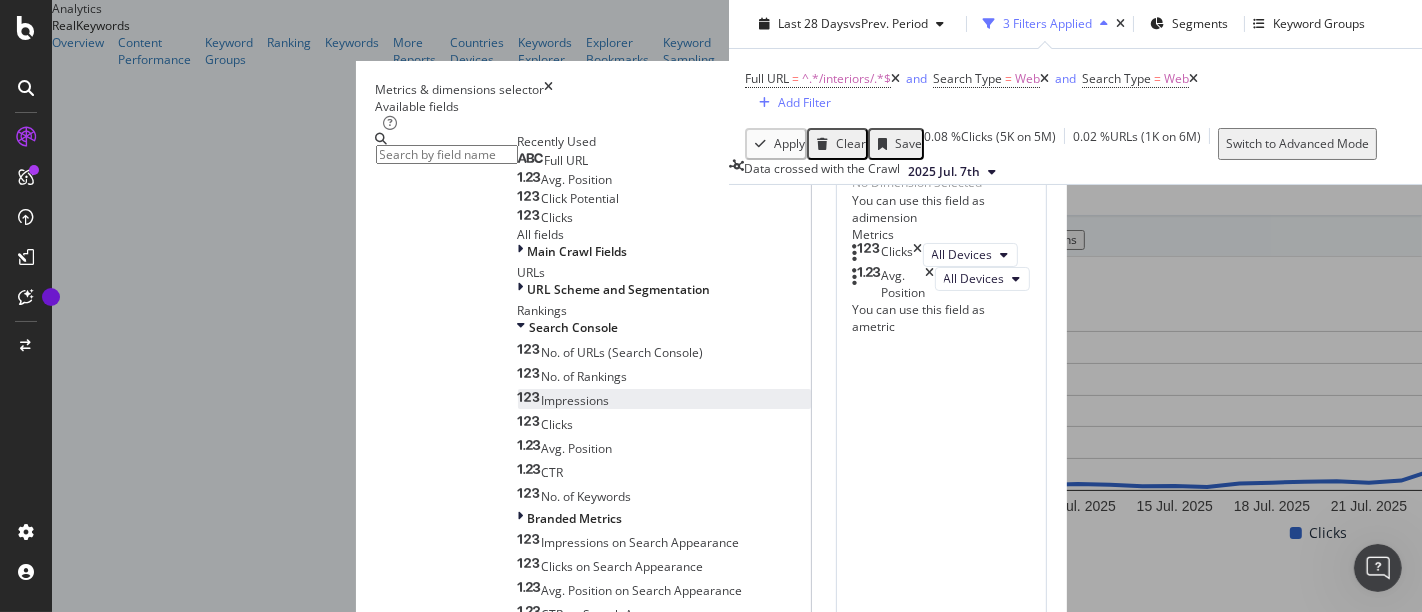 click on "Impressions" at bounding box center [564, 400] 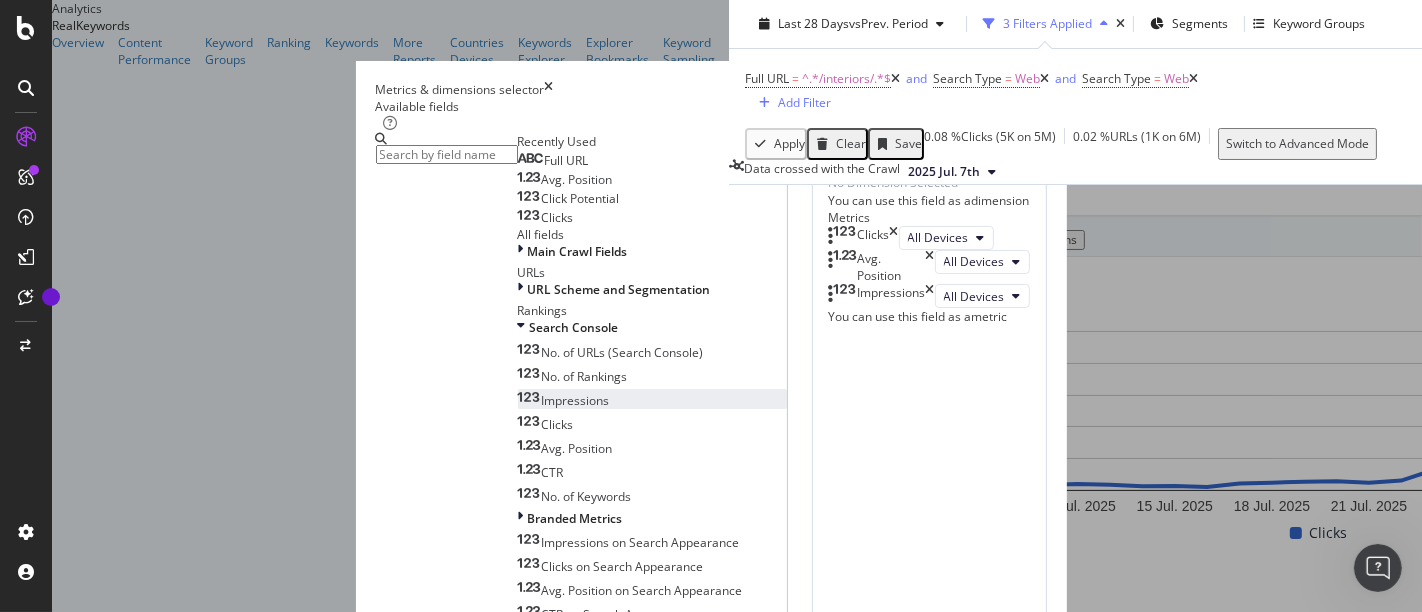 scroll, scrollTop: 37, scrollLeft: 0, axis: vertical 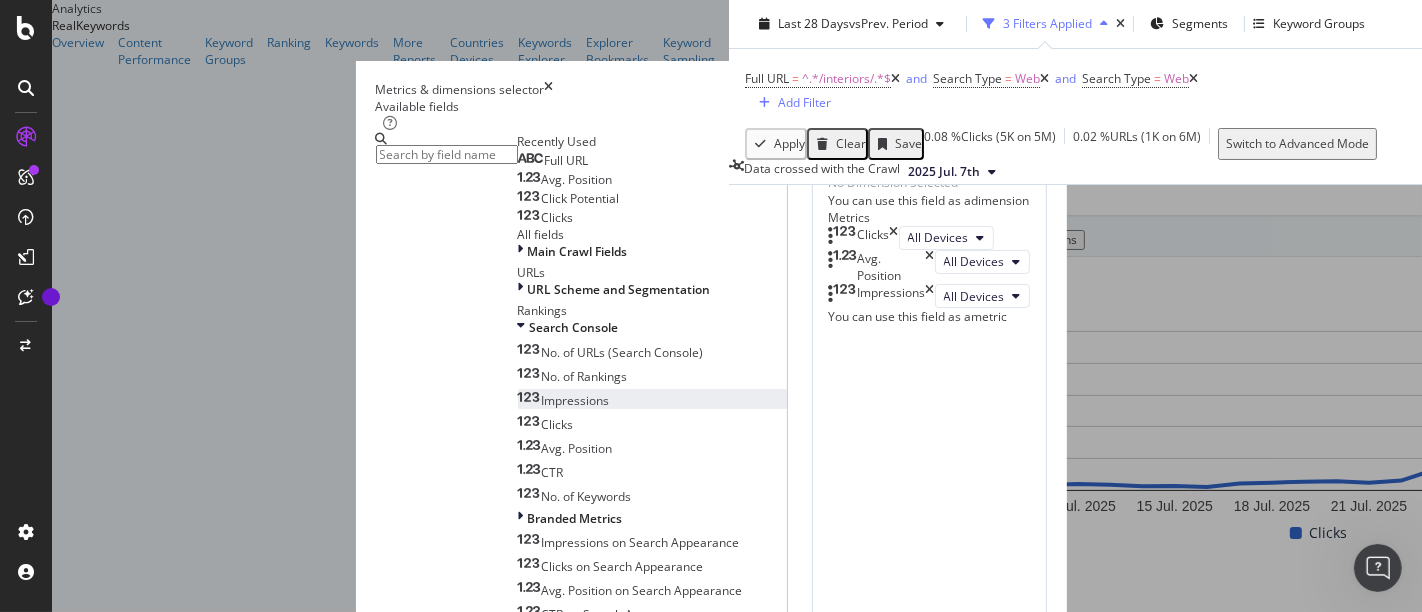 click on "Build" at bounding box center [471, 2941] 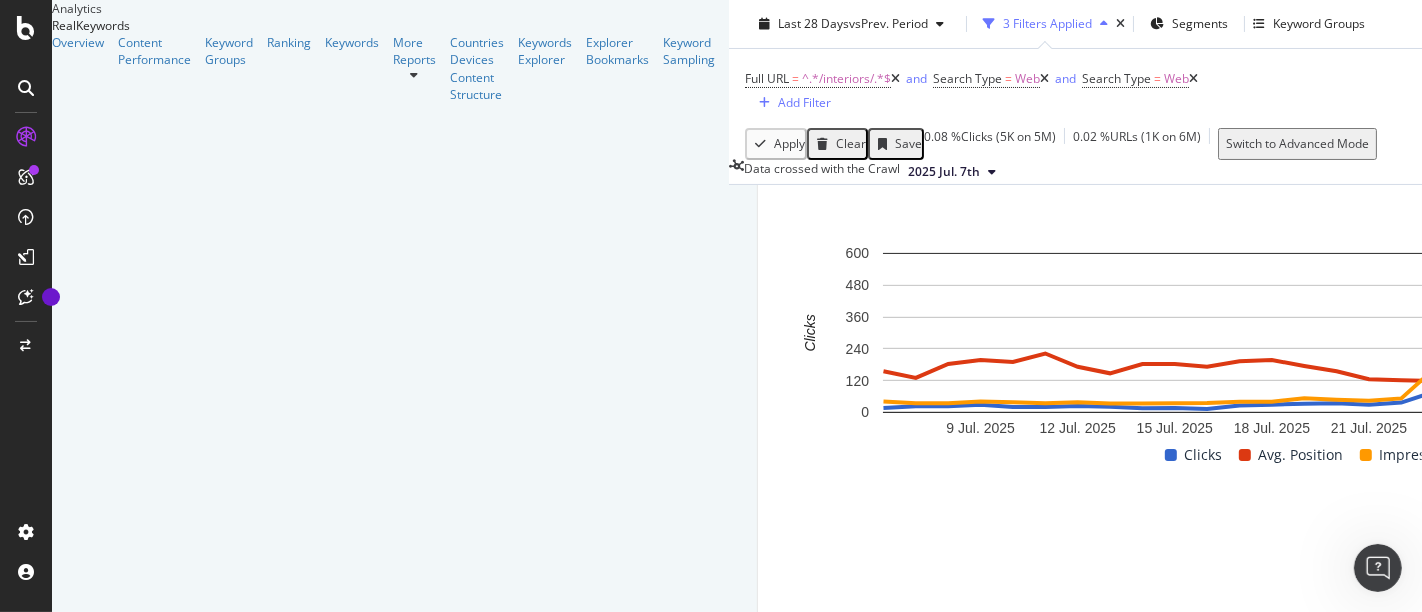 scroll, scrollTop: 151, scrollLeft: 0, axis: vertical 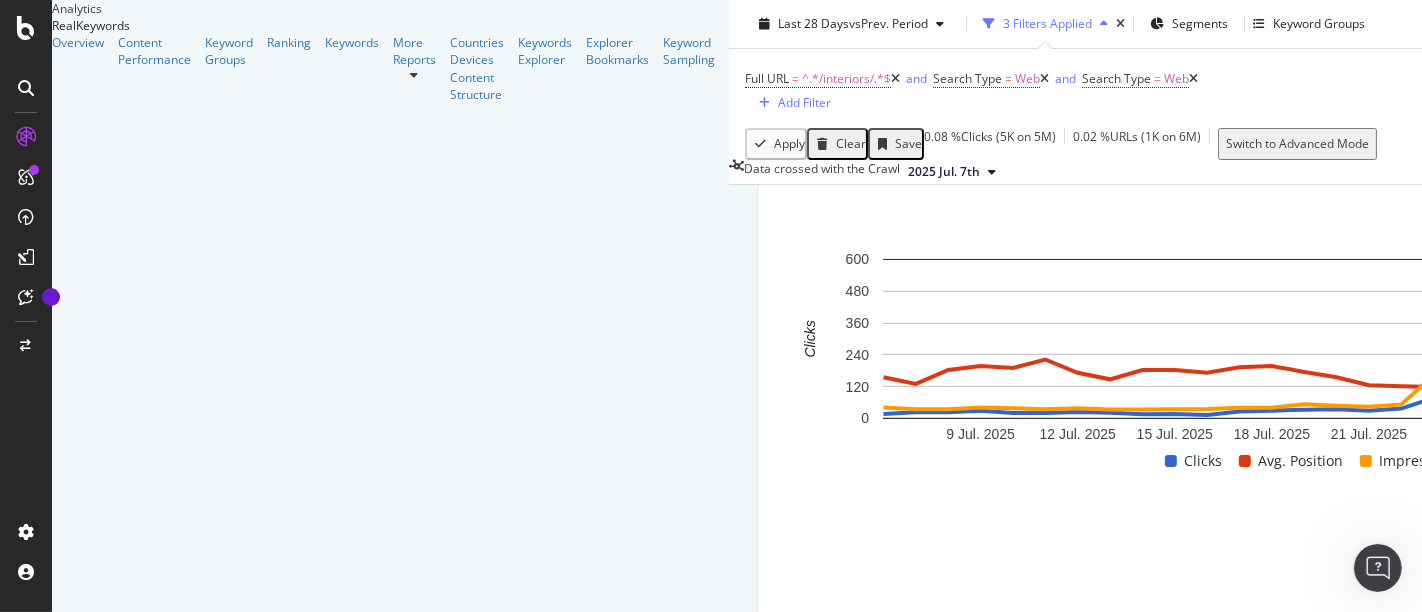 click on "Day" at bounding box center (1914, 217) 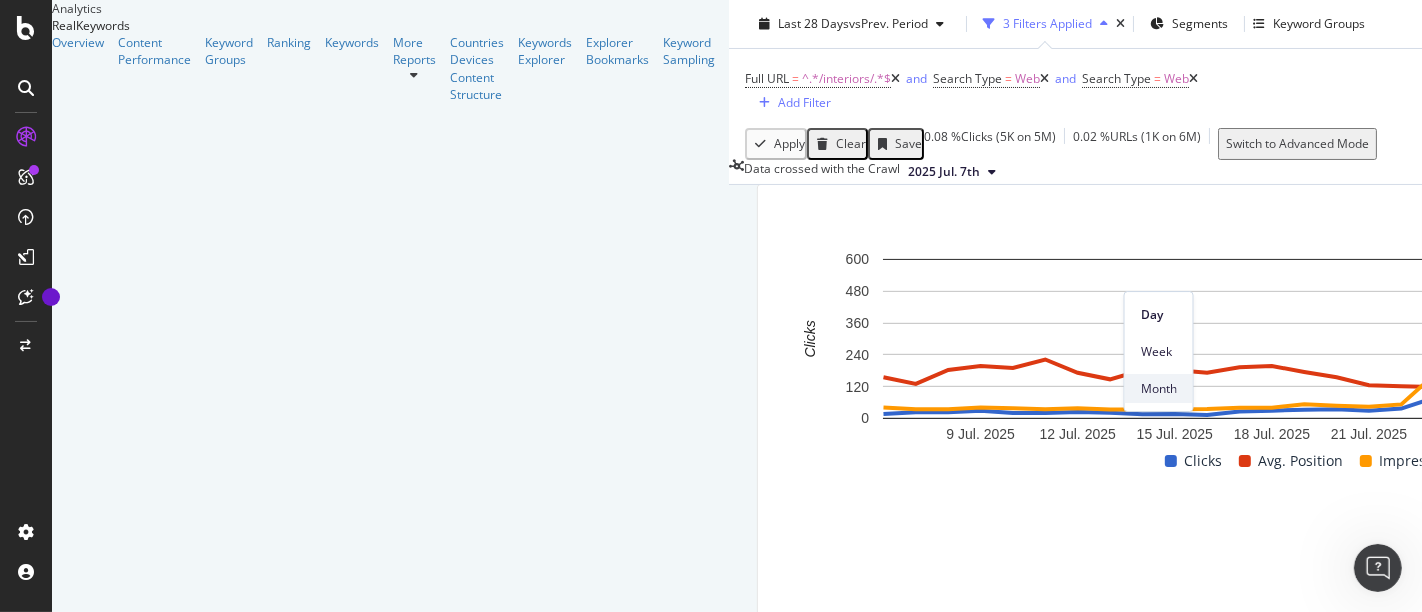 click on "Month" at bounding box center [1159, 389] 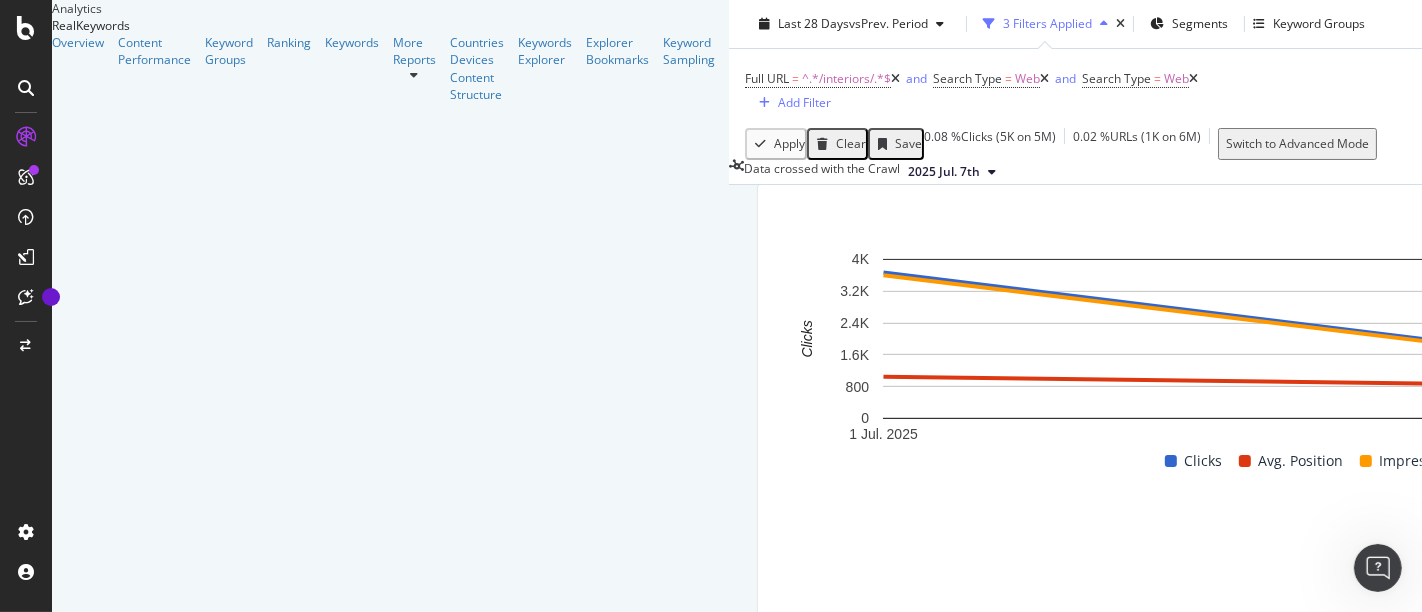 scroll, scrollTop: 418, scrollLeft: 0, axis: vertical 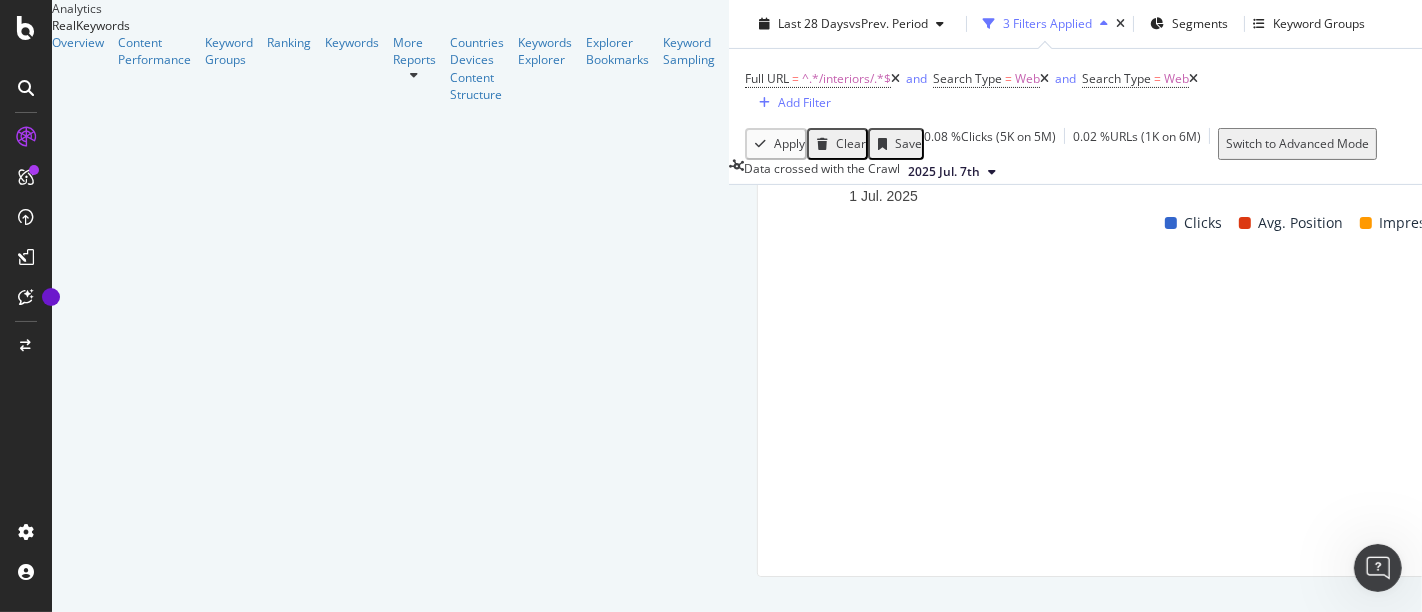 click on "958" at bounding box center [1931, 190] 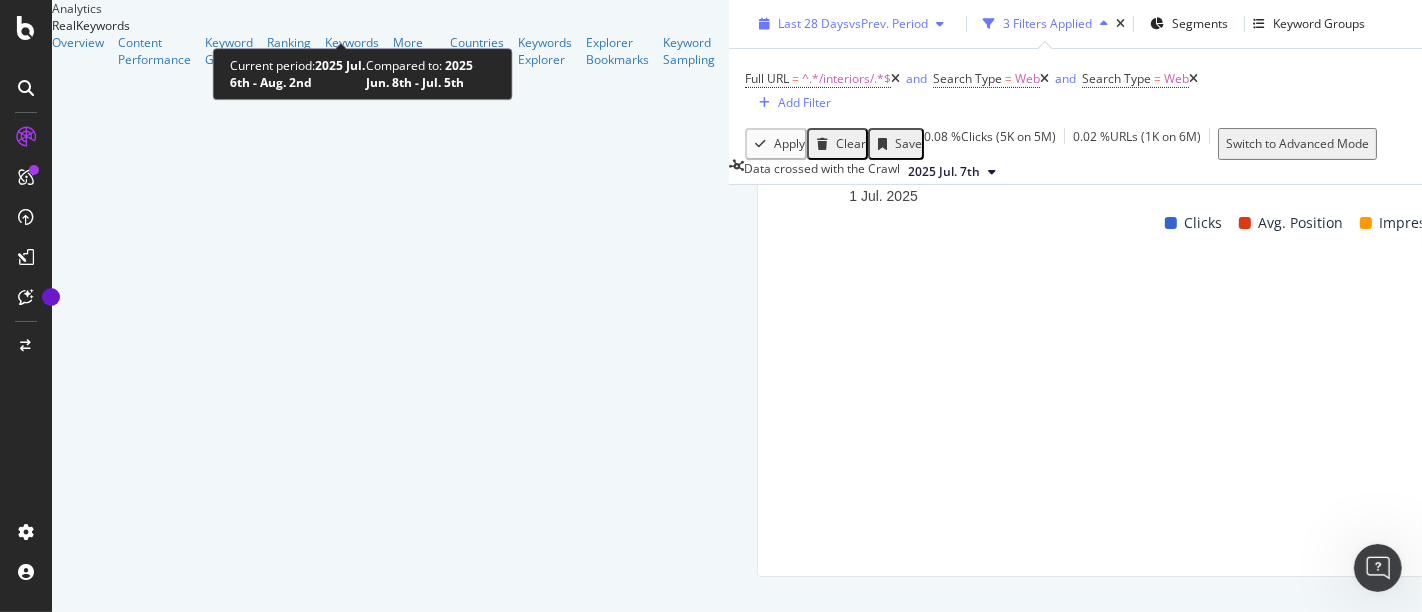 click on "vs  Prev. Period" at bounding box center [888, 23] 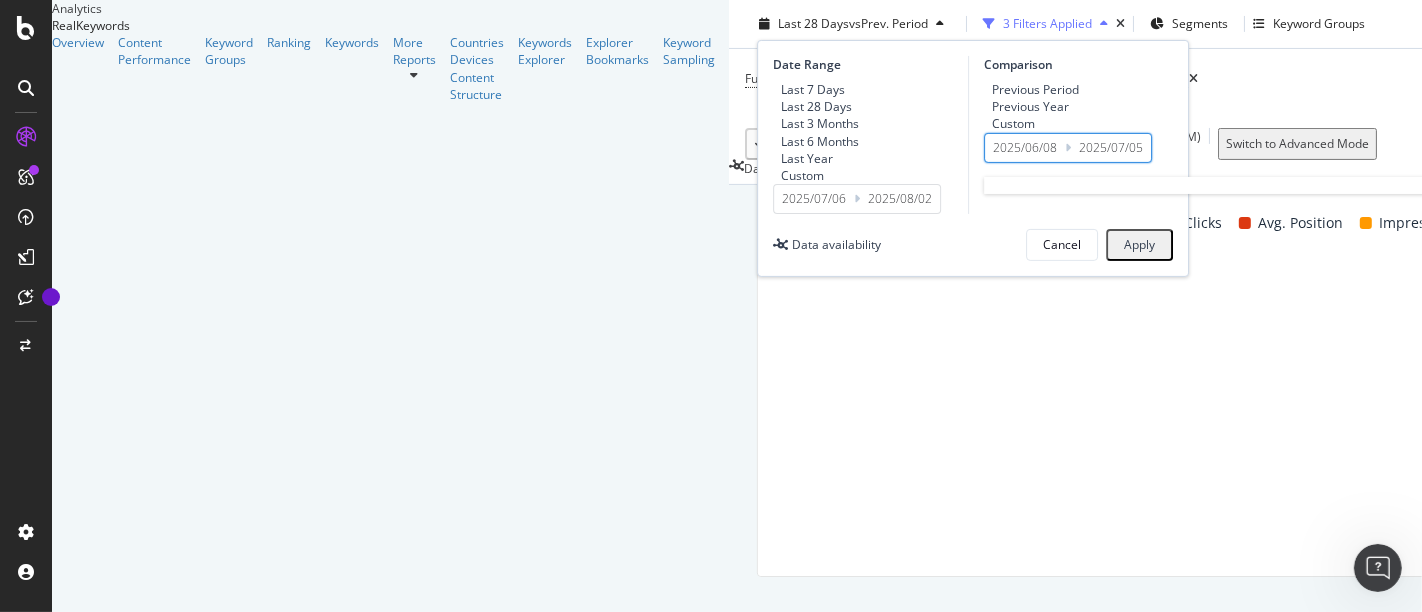 click on "2025/06/08" at bounding box center [1025, 148] 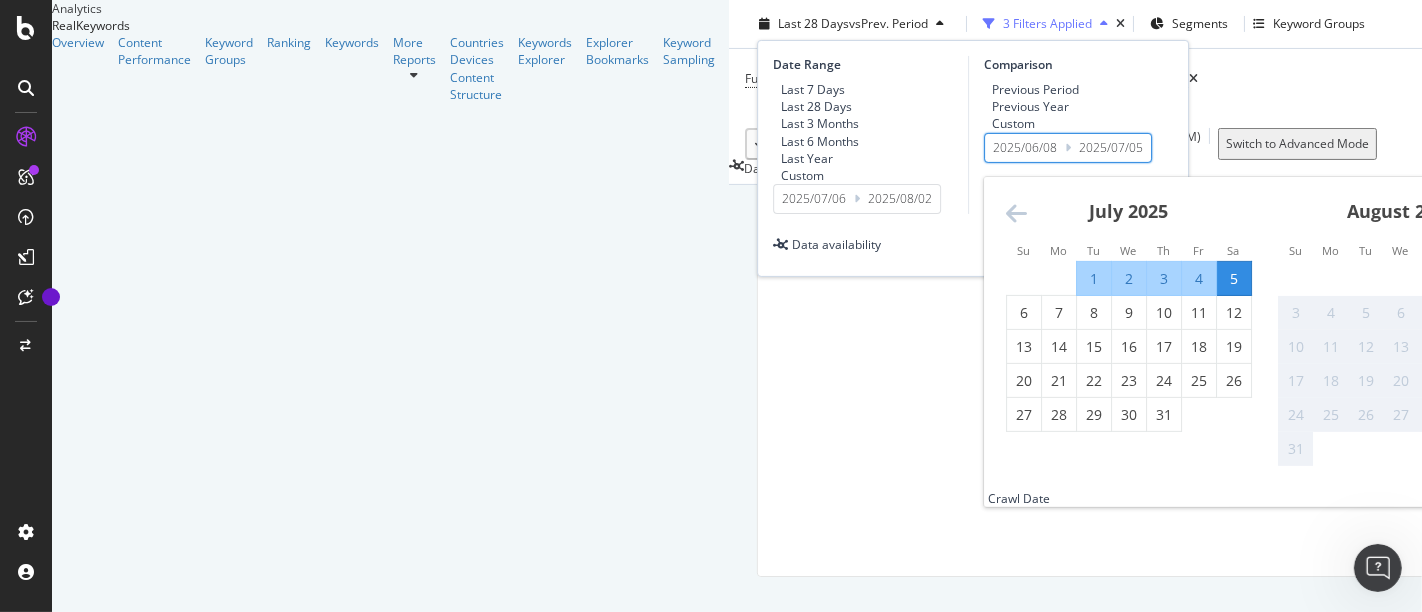 click on "1" at bounding box center [1094, 279] 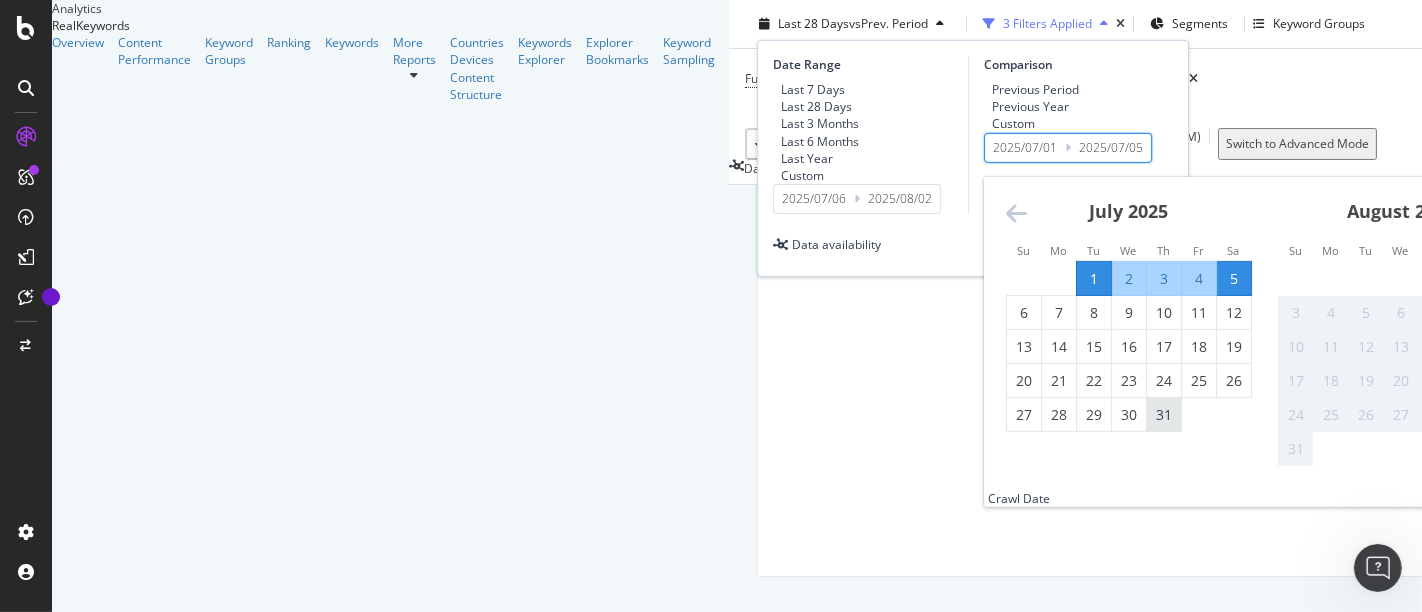 click on "31" at bounding box center [1164, 415] 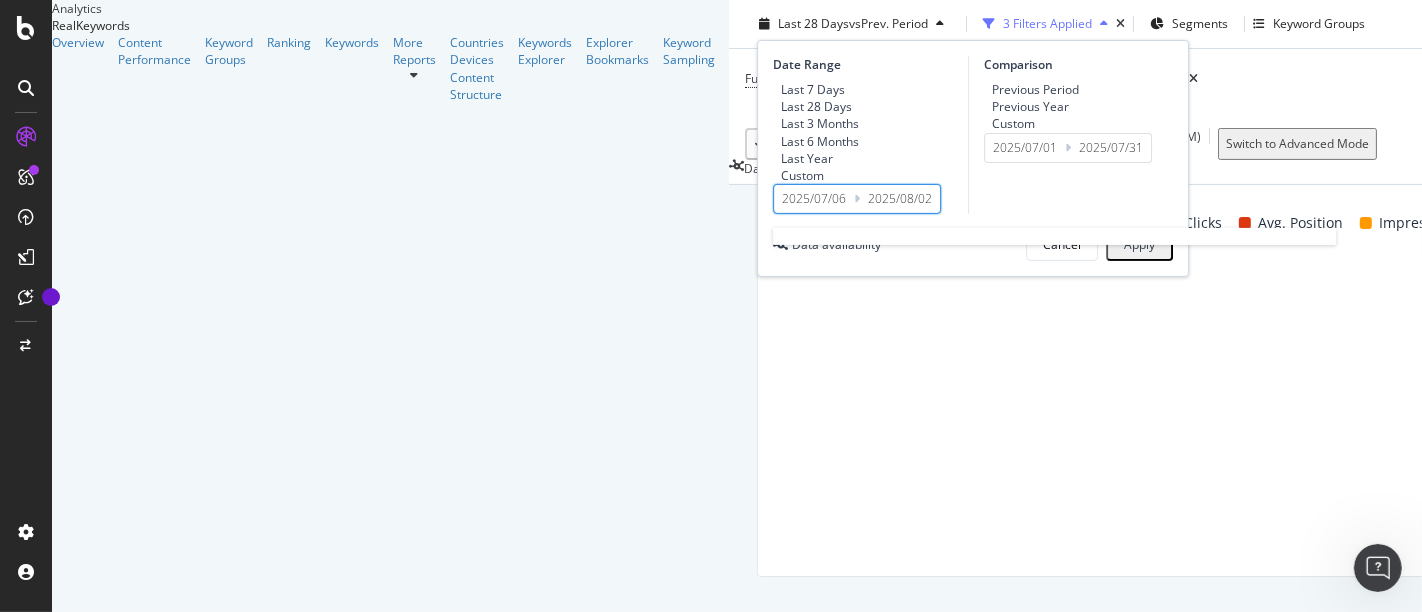 click on "2025/07/06" at bounding box center (814, 199) 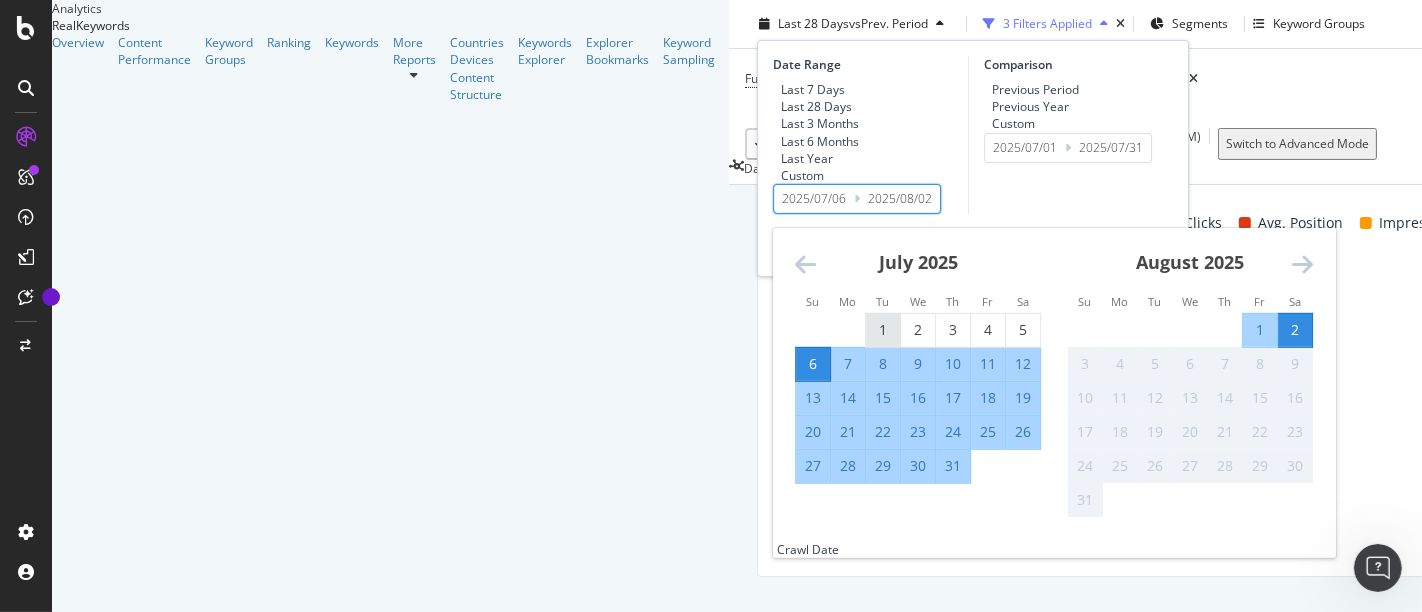 click on "1" at bounding box center [883, 330] 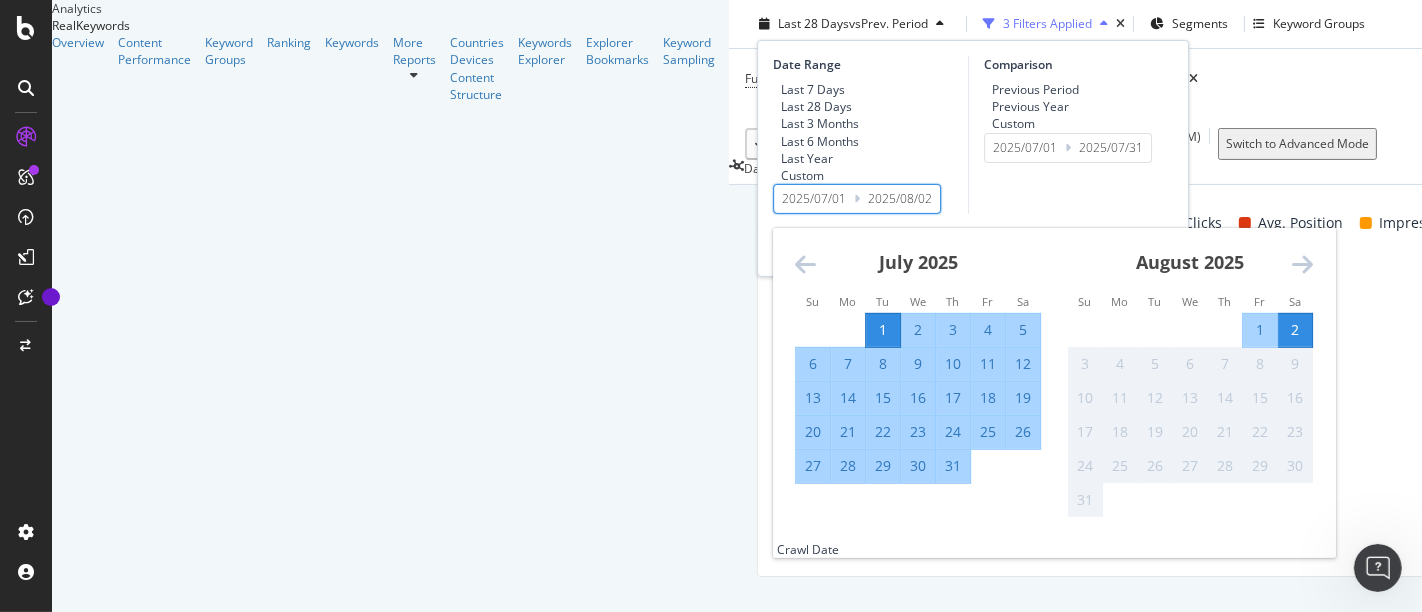 type on "2025/07/01" 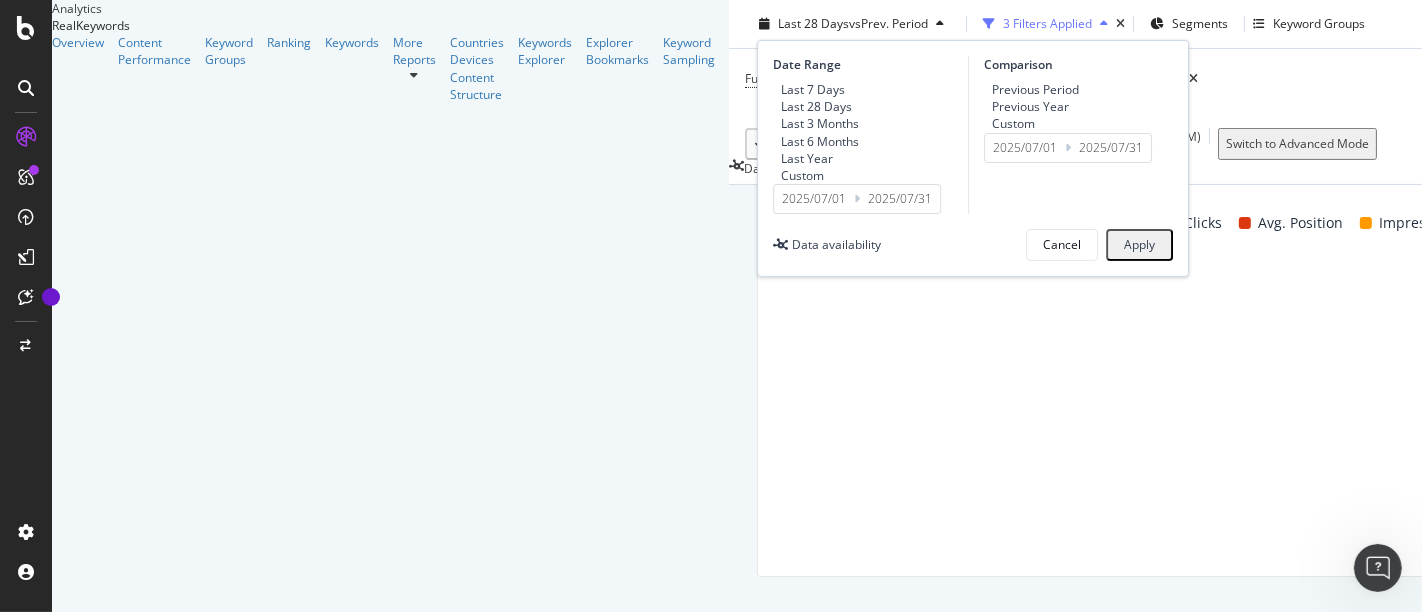 click on "Apply" at bounding box center [1139, 245] 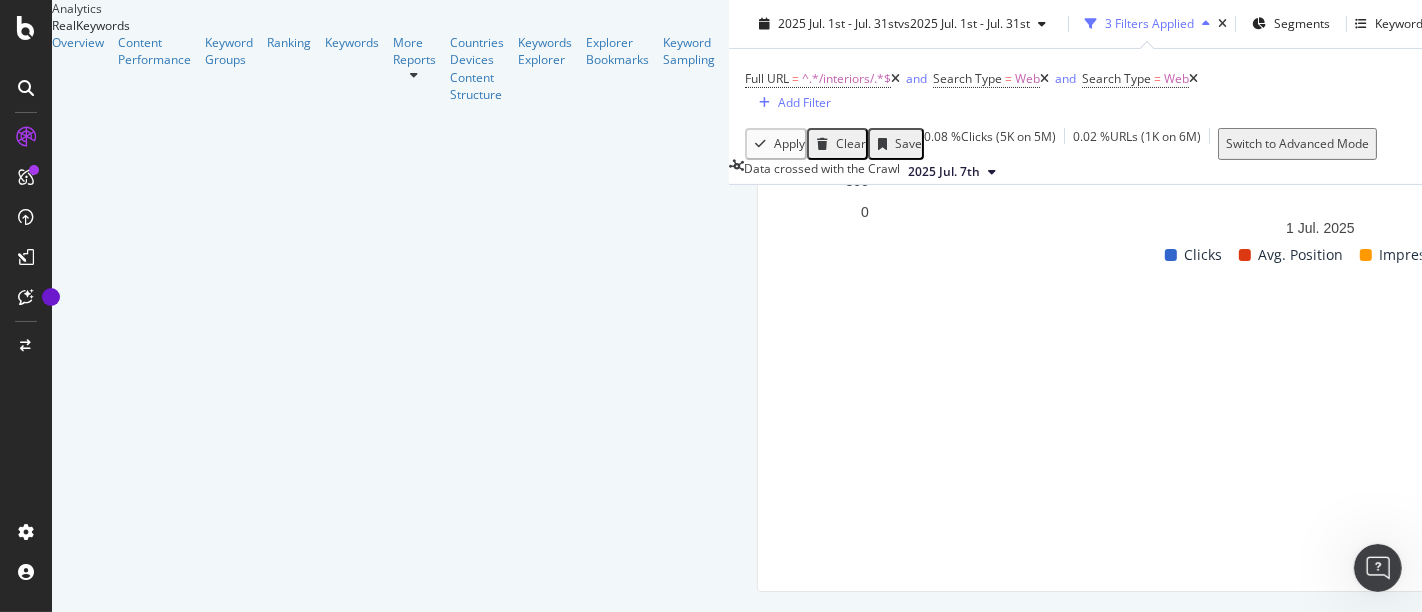scroll, scrollTop: 418, scrollLeft: 0, axis: vertical 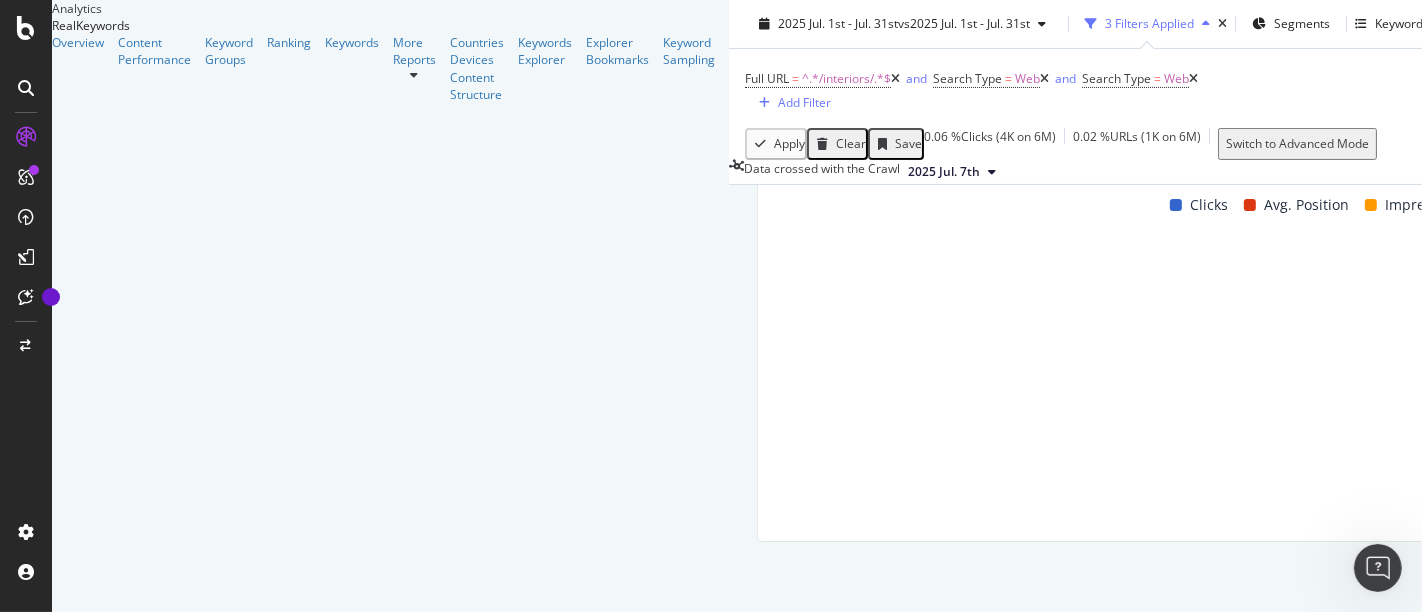 click at bounding box center [895, 79] 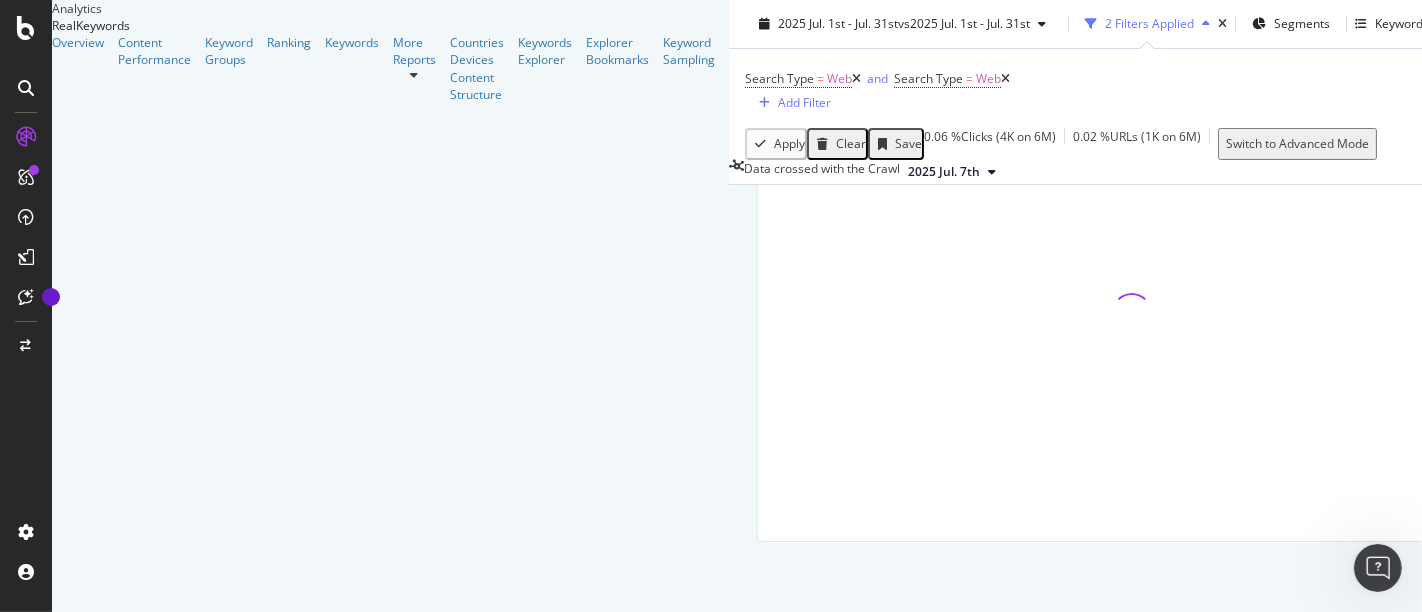 scroll, scrollTop: 357, scrollLeft: 0, axis: vertical 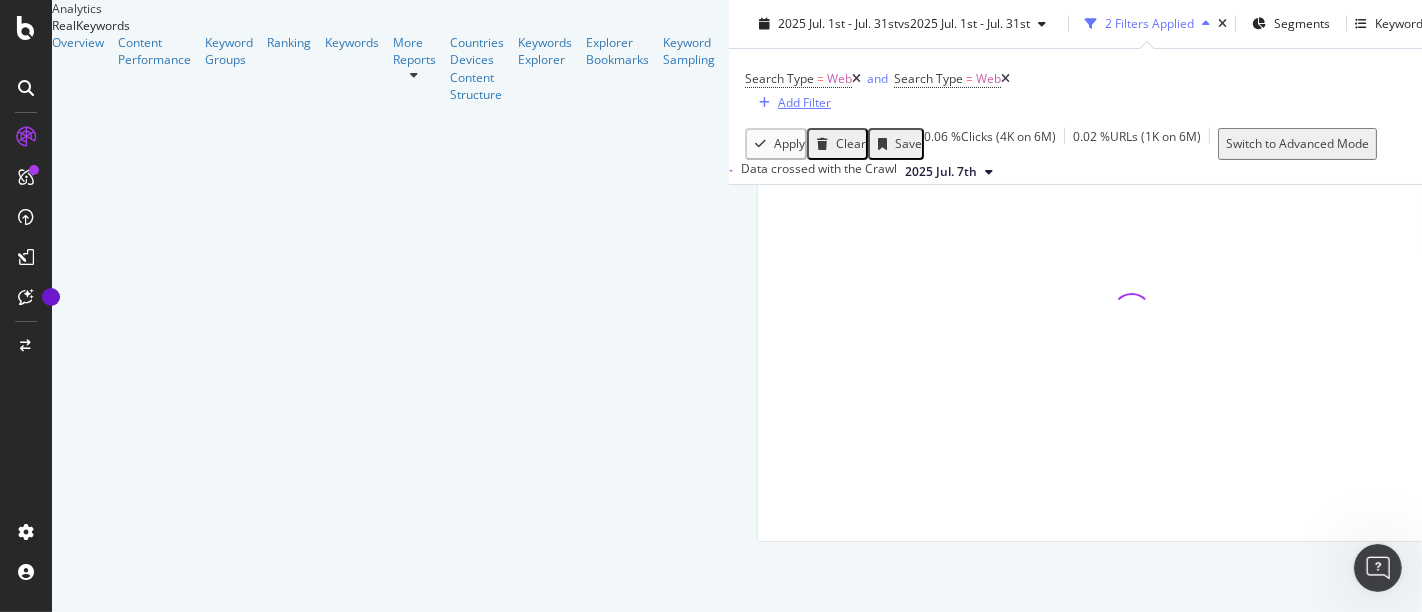 click on "Add Filter" at bounding box center (804, 102) 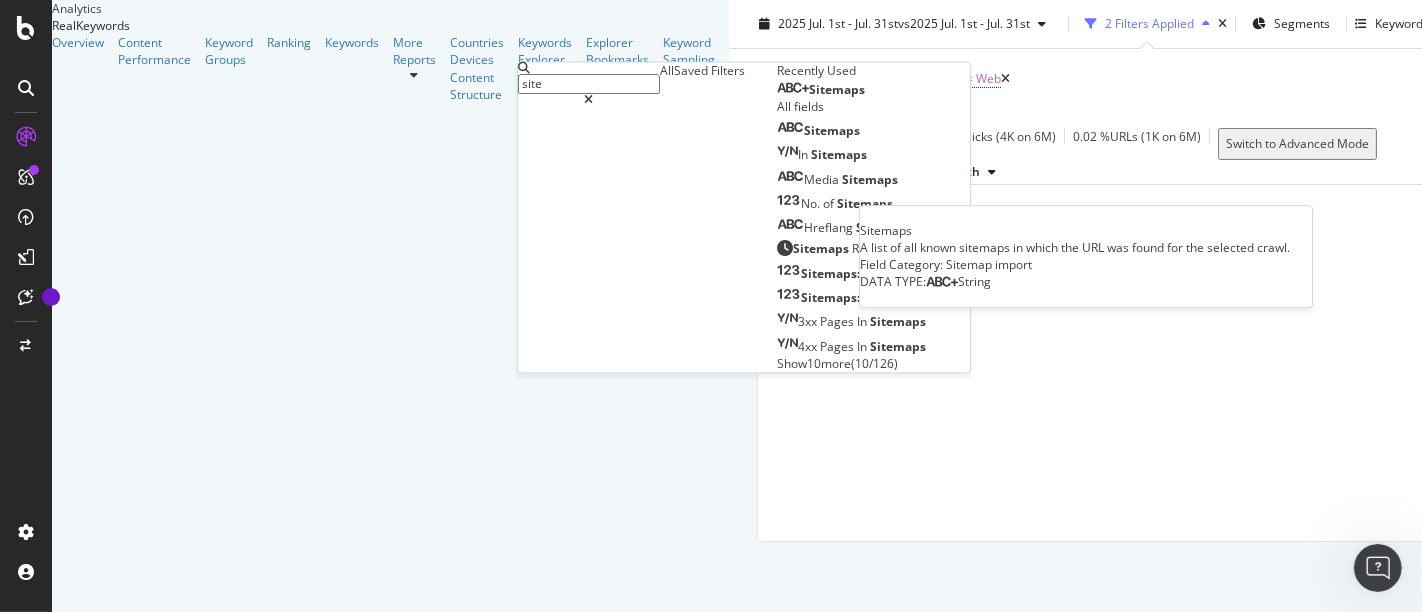 type on "site" 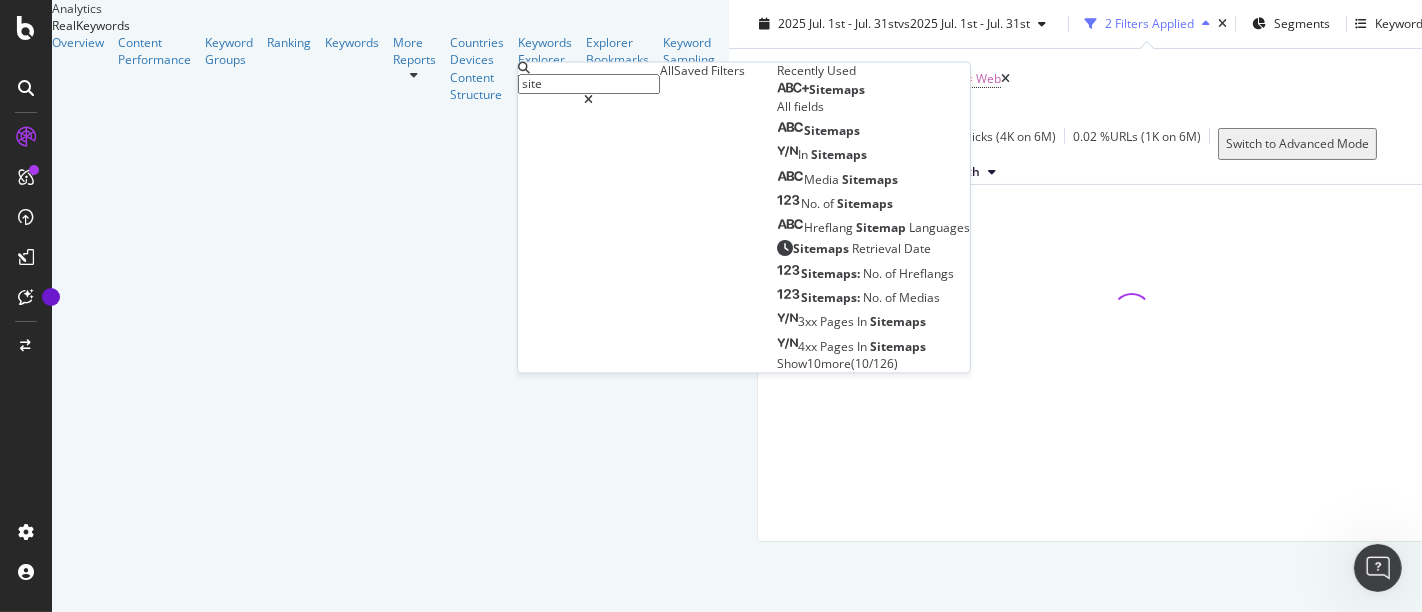 click on "Sitemaps" at bounding box center [837, 90] 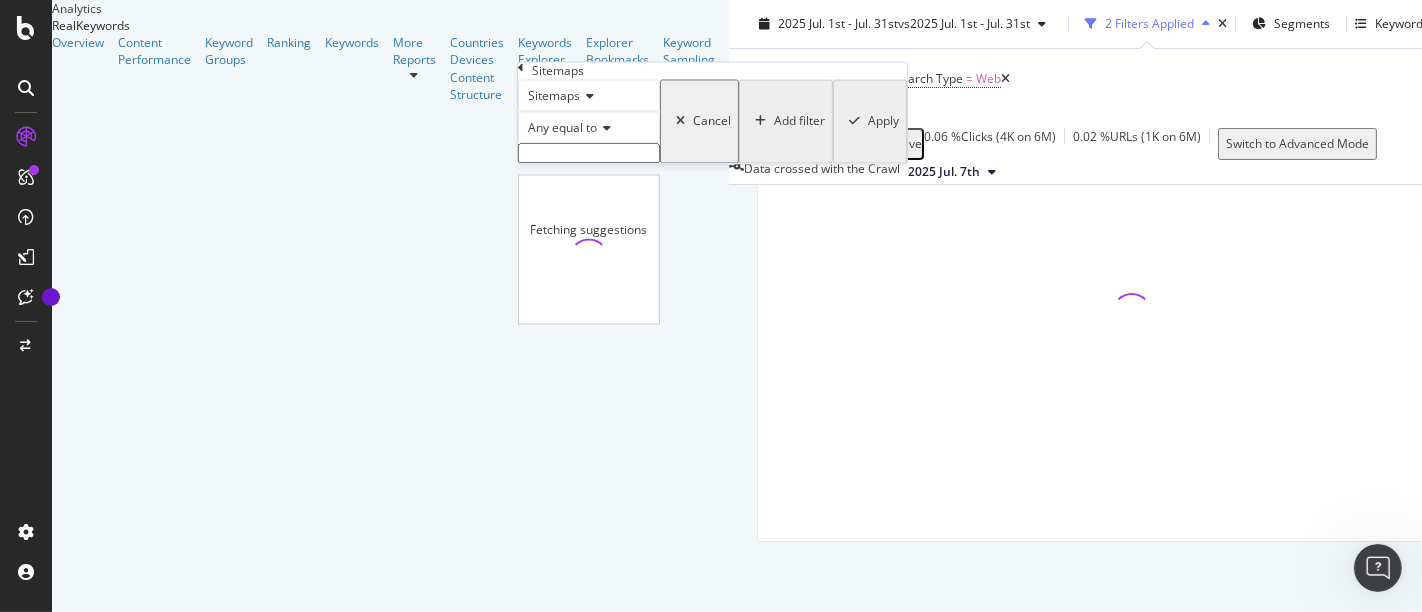 click at bounding box center (589, 154) 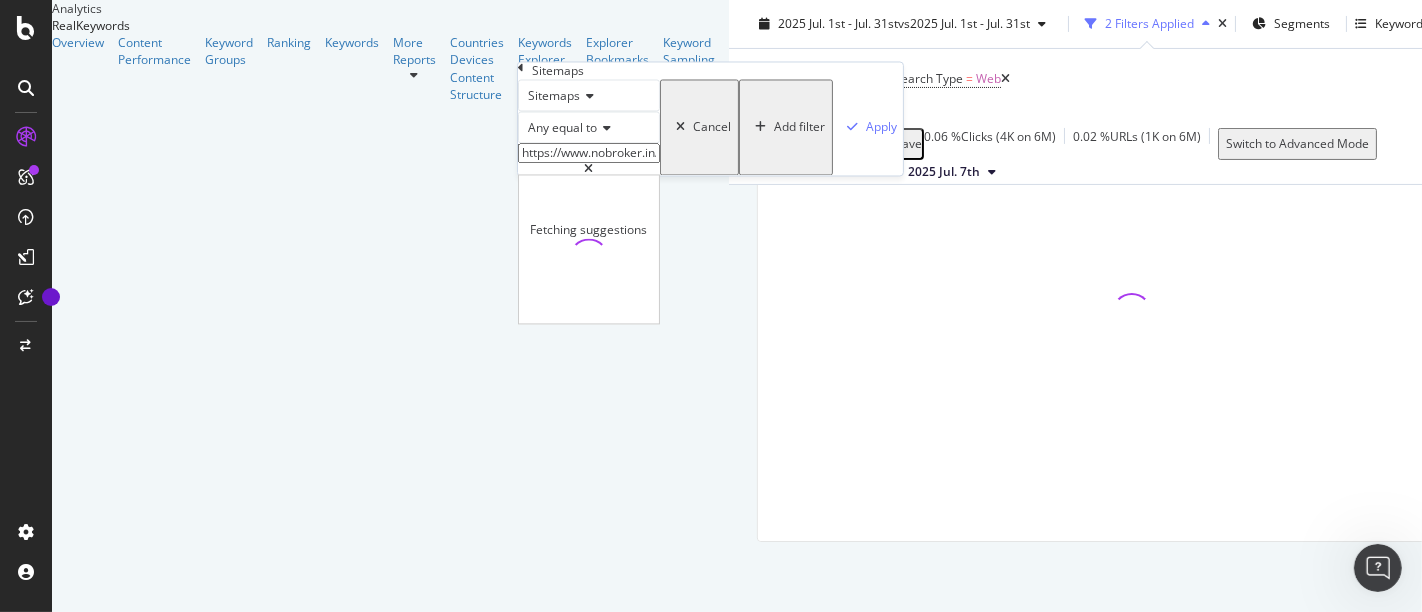 scroll, scrollTop: 0, scrollLeft: 232, axis: horizontal 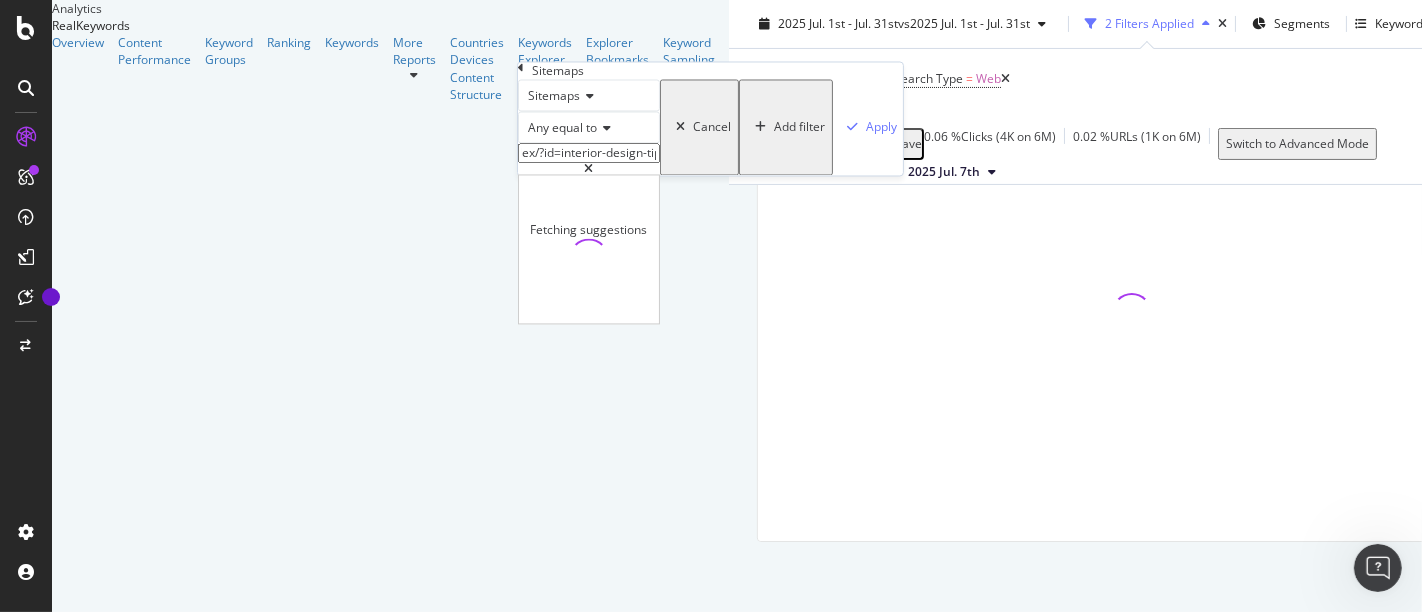 type on "https://www.nobroker.in/blog/sitemap_index/?id=interior-design-tips.xml" 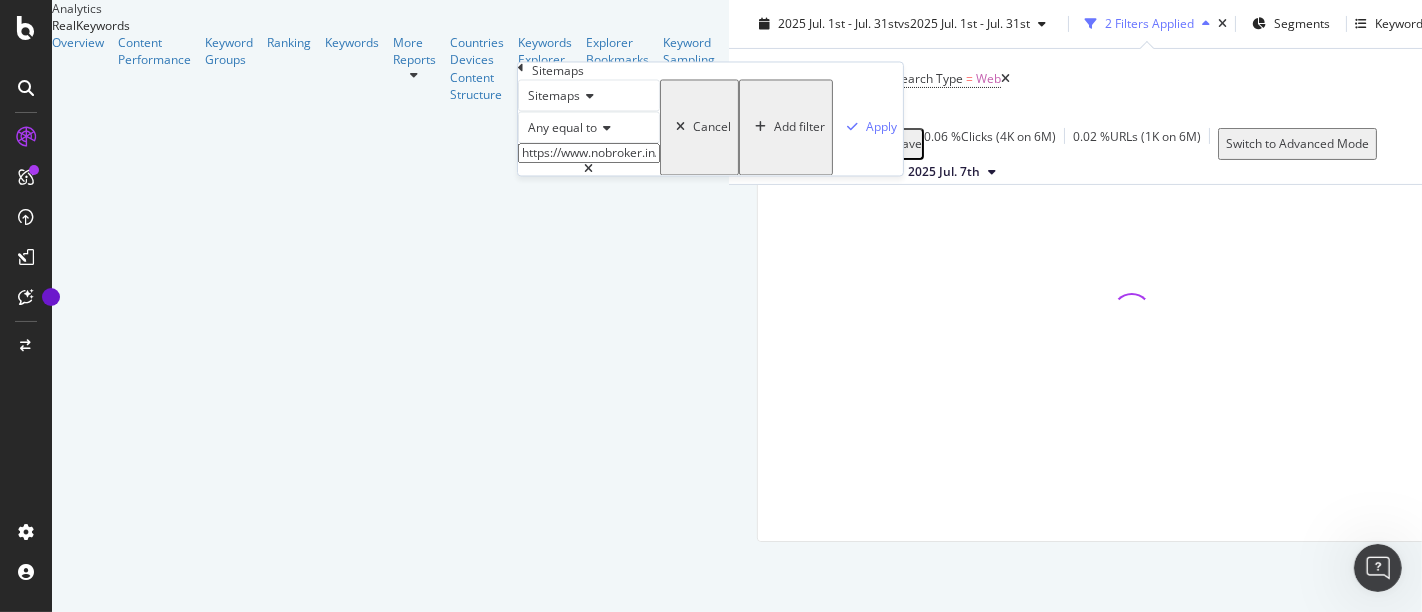 click on "Any equal to" at bounding box center (562, 128) 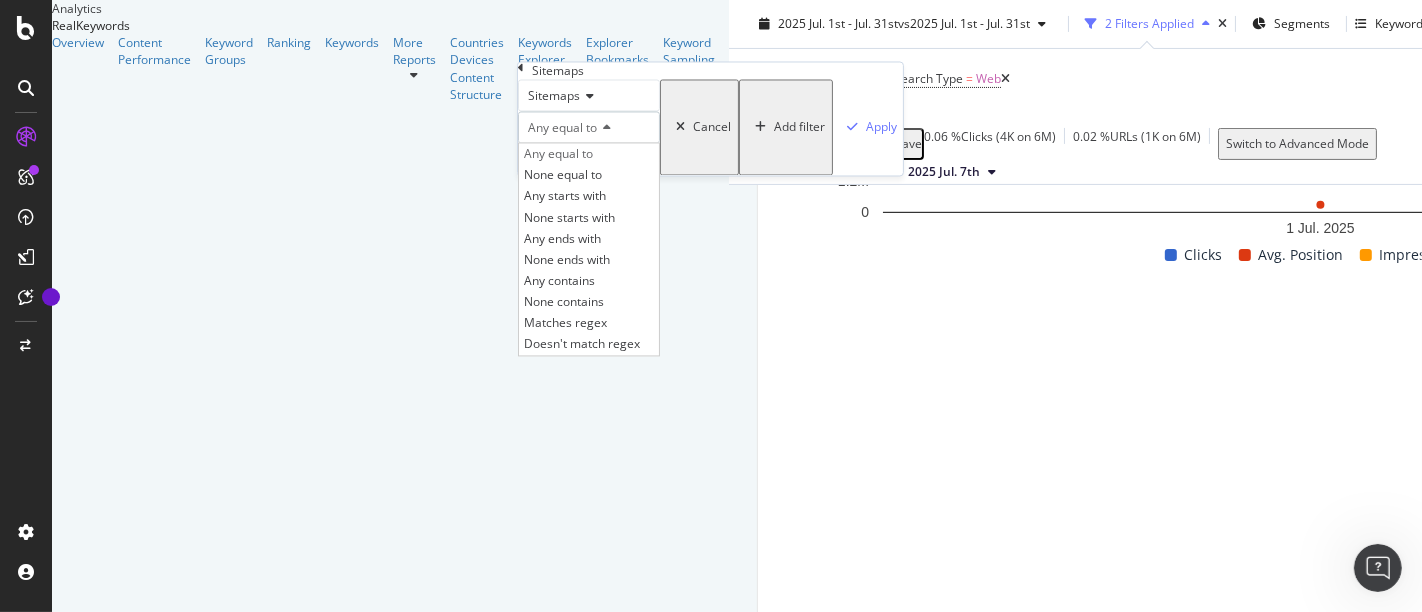 click on "Any equal to" at bounding box center [589, 128] 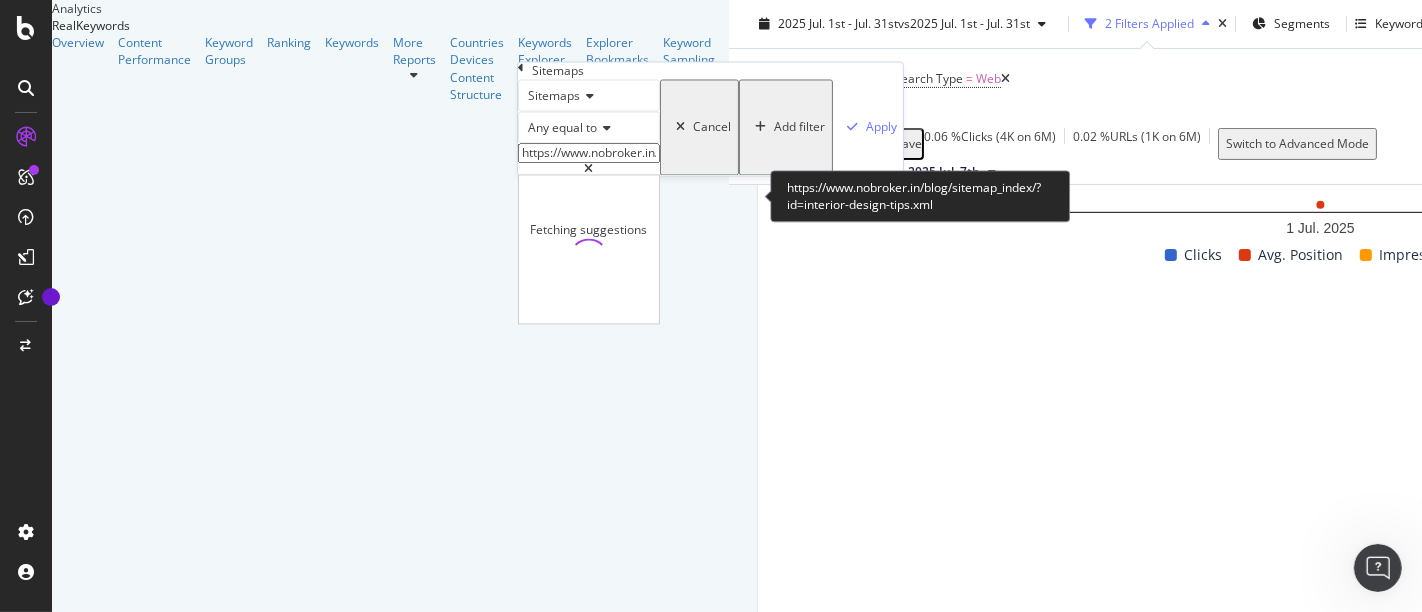click on "https://www.nobroker.in/blog/sitemap_index/?id=interior-design-tips.xml" at bounding box center (589, 154) 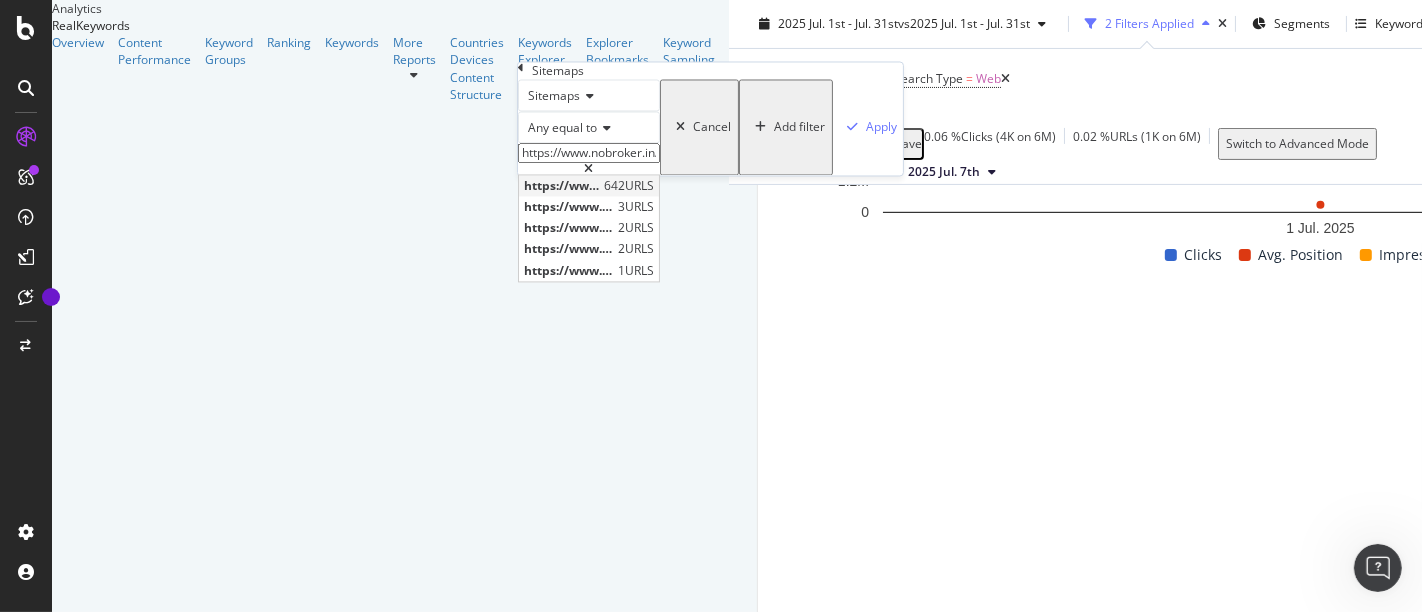 click on "https://www.nobroker.in/blog/sitemap_index/?id=interior-design-tips.xml" at bounding box center [561, 185] 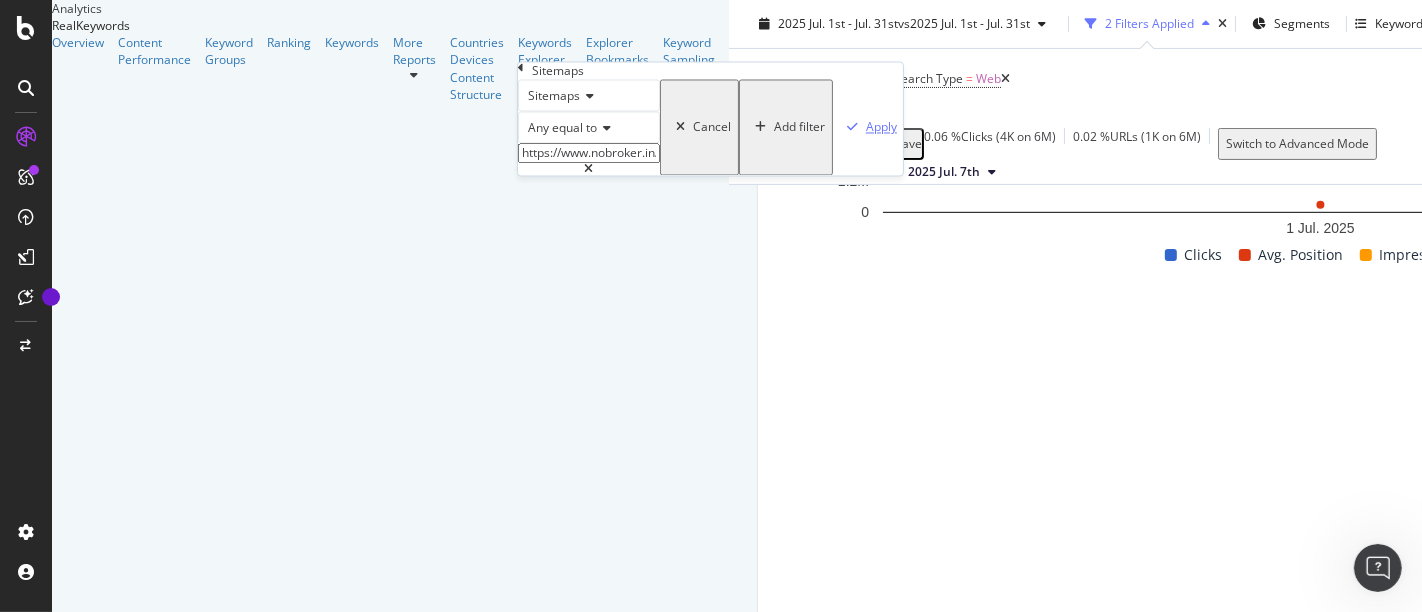 click on "Apply" at bounding box center [881, 127] 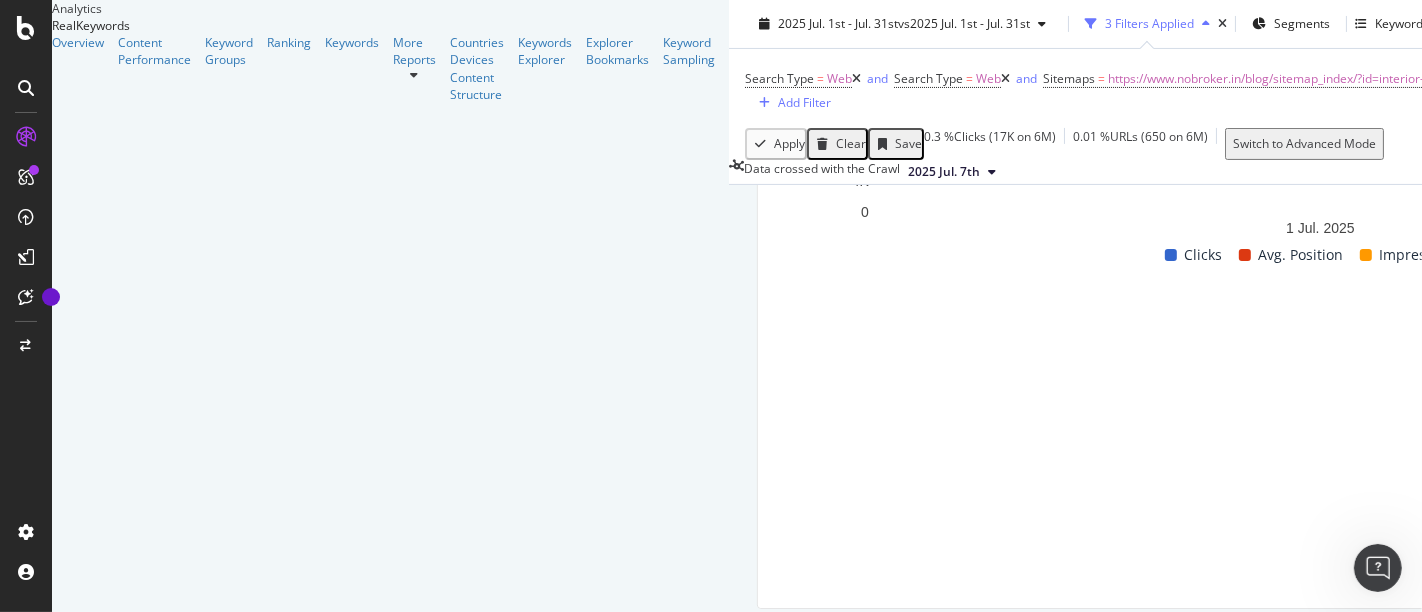 scroll, scrollTop: 0, scrollLeft: 121, axis: horizontal 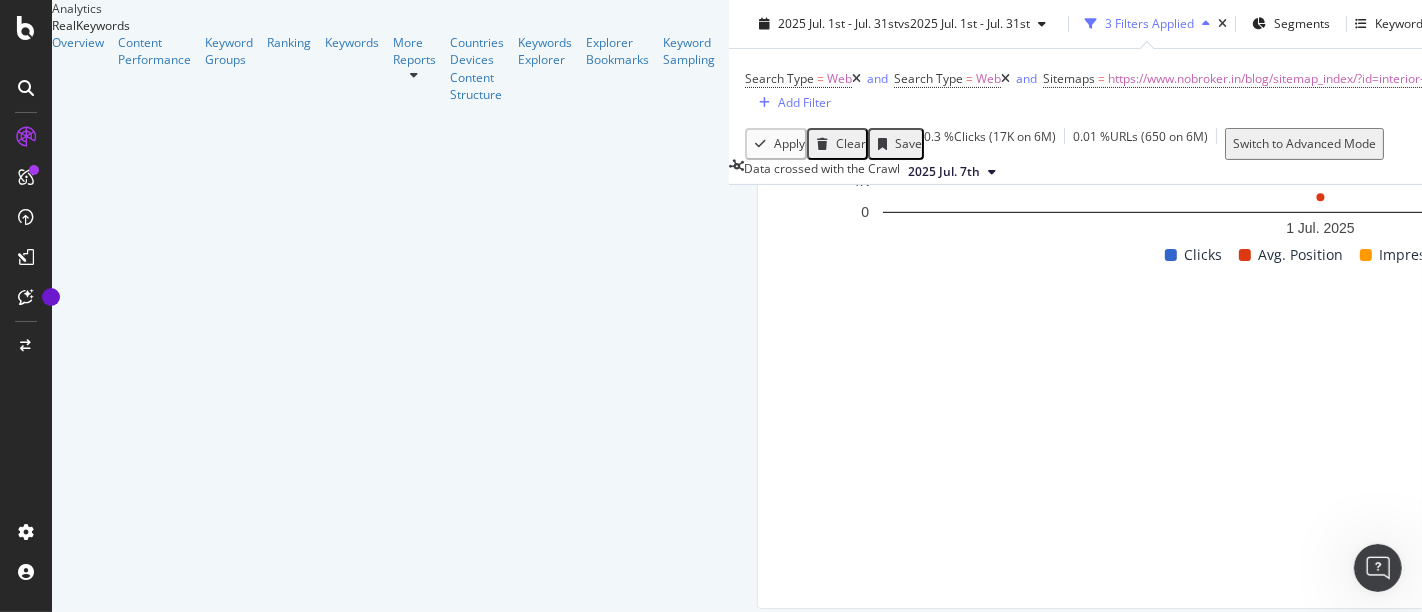 click on "17,199" at bounding box center [1907, 214] 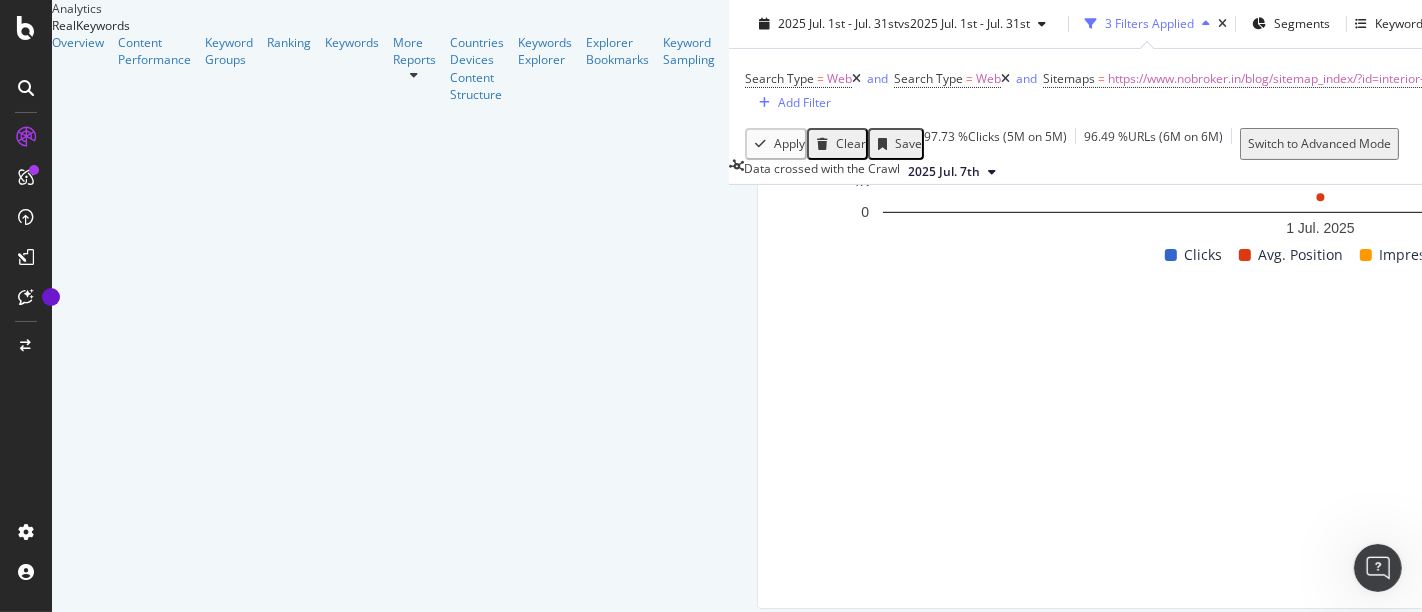 scroll, scrollTop: 0, scrollLeft: 121, axis: horizontal 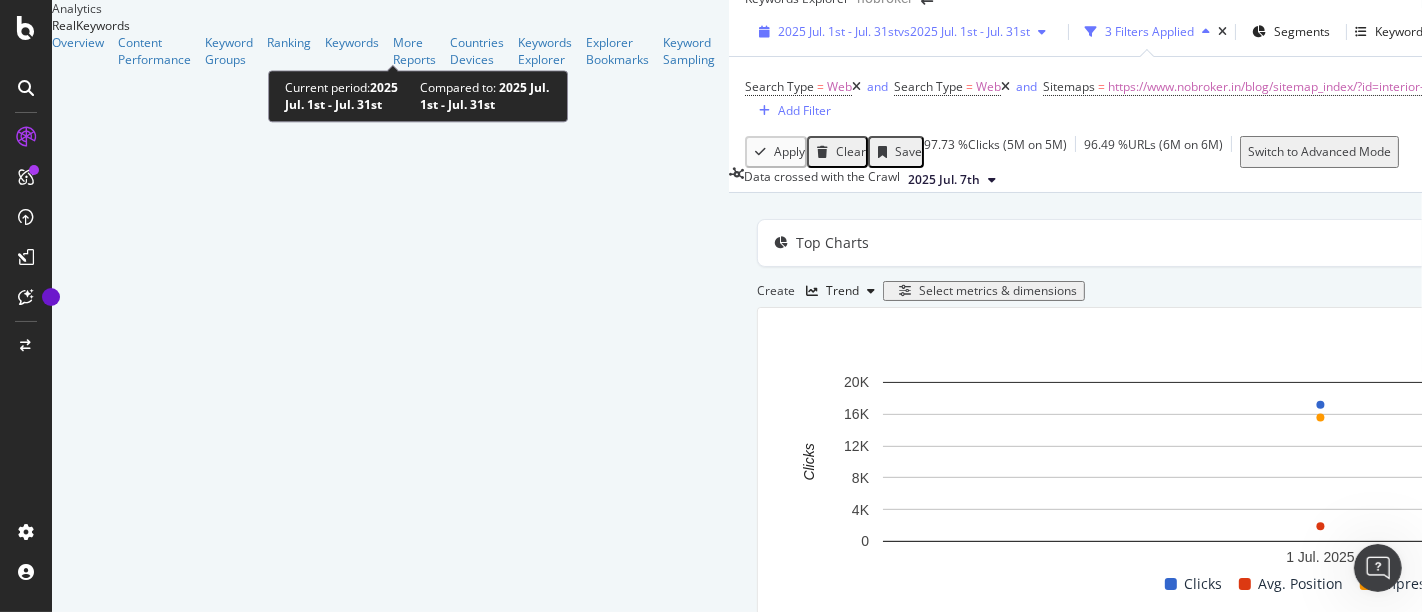 click on "2025 Jul. 1st - Jul. 31st  vs  2025 Jul. 1st - Jul. 31st" at bounding box center [902, 31] 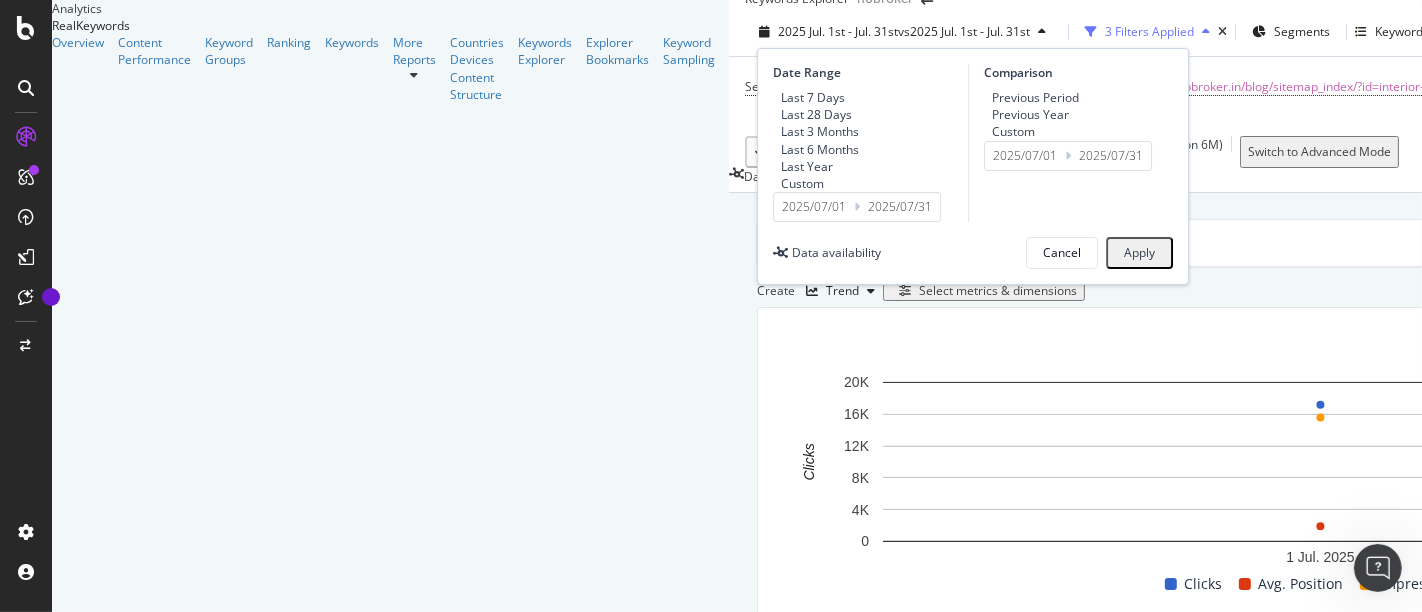 click on "2025/07/01" at bounding box center [814, 207] 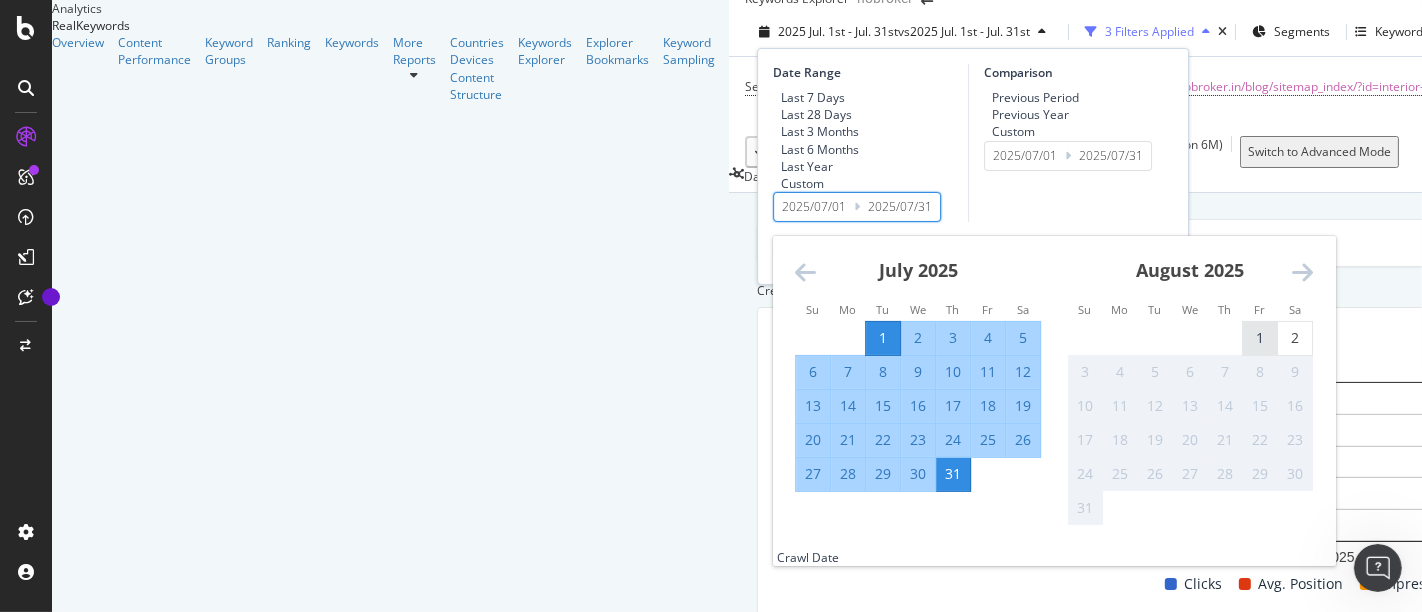 click on "1" at bounding box center [1260, 338] 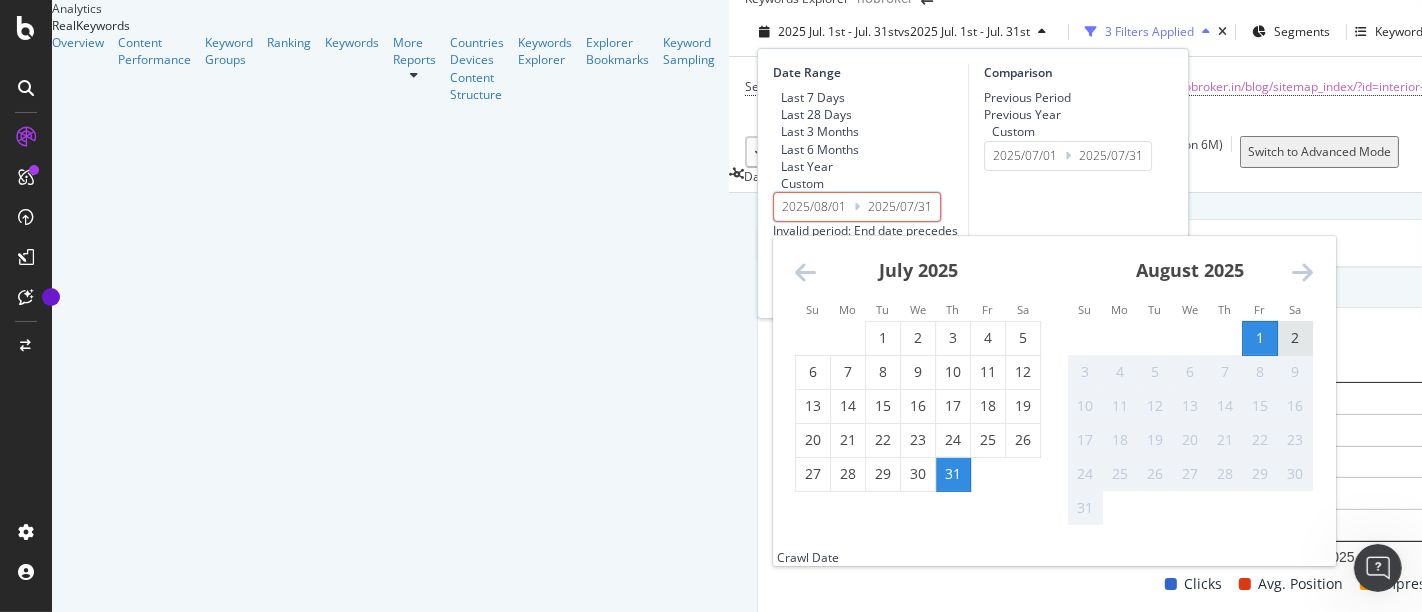 click on "2" at bounding box center [1295, 338] 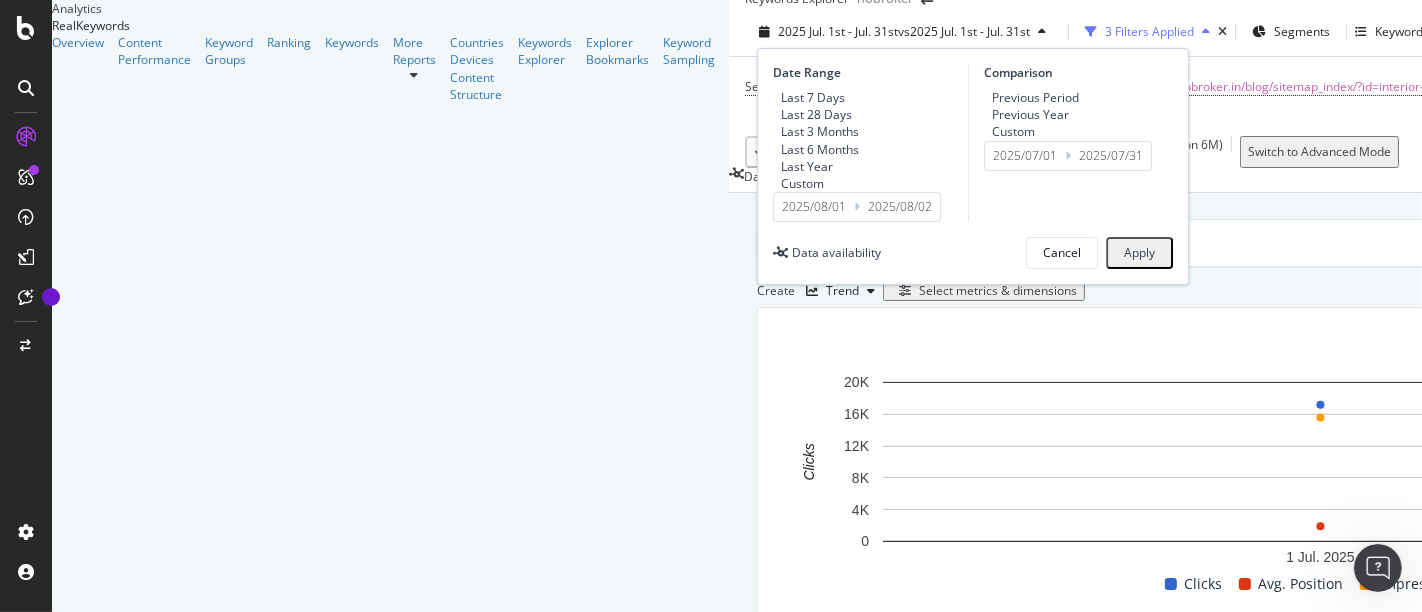 click on "Apply" at bounding box center (1139, 253) 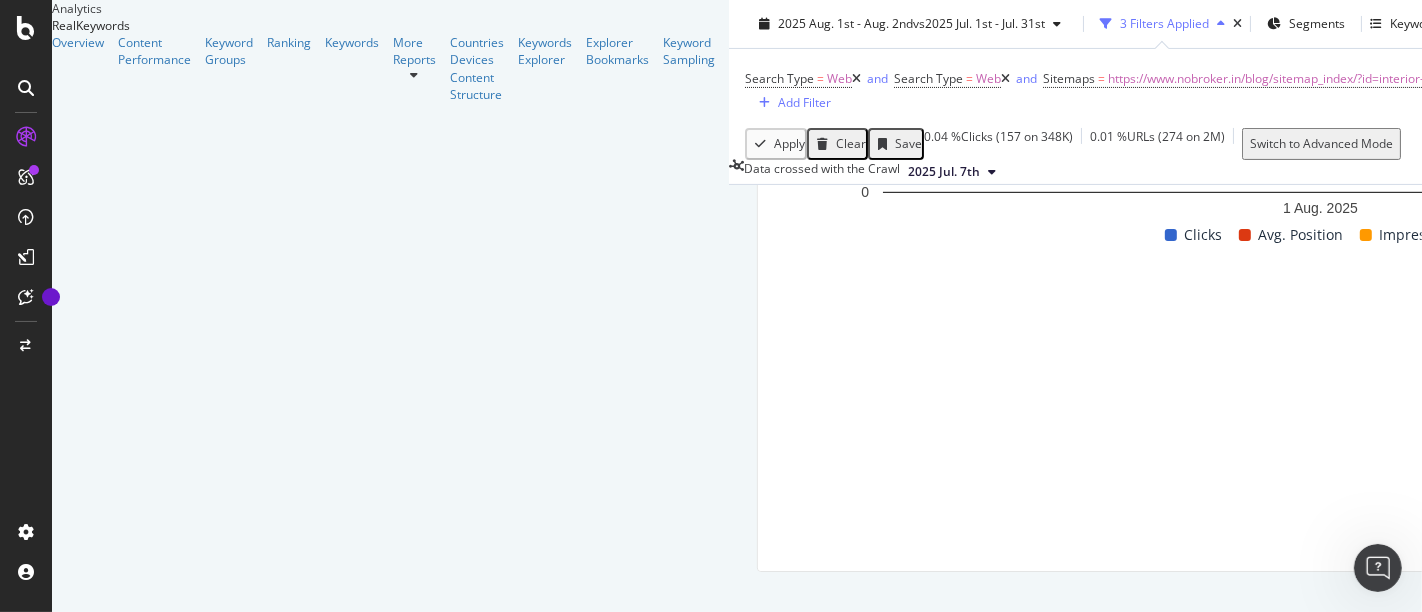 scroll, scrollTop: 0, scrollLeft: 0, axis: both 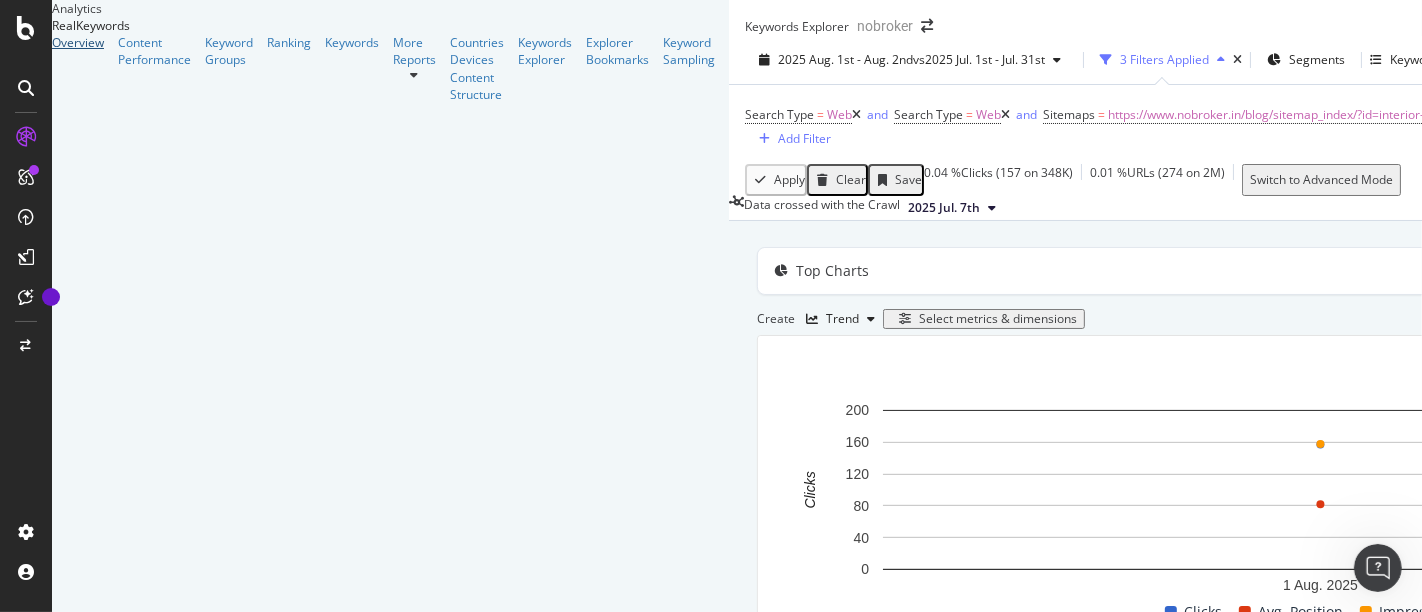 click on "Overview" at bounding box center (78, 42) 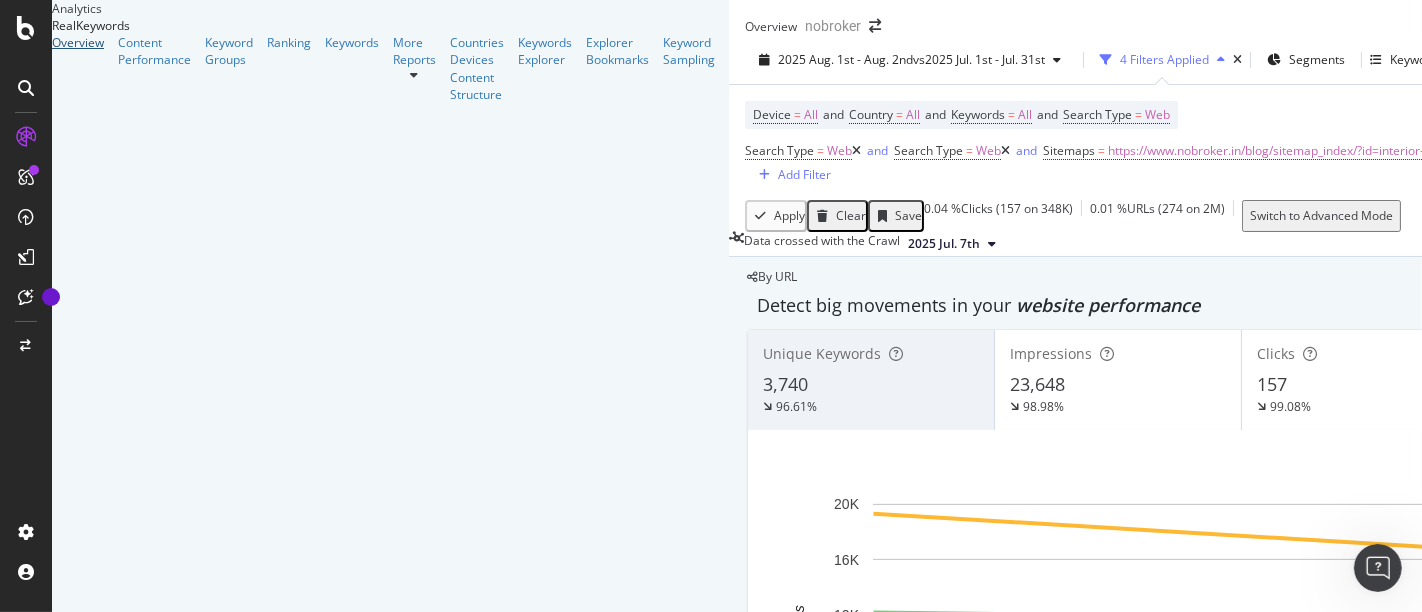 scroll, scrollTop: 0, scrollLeft: 0, axis: both 